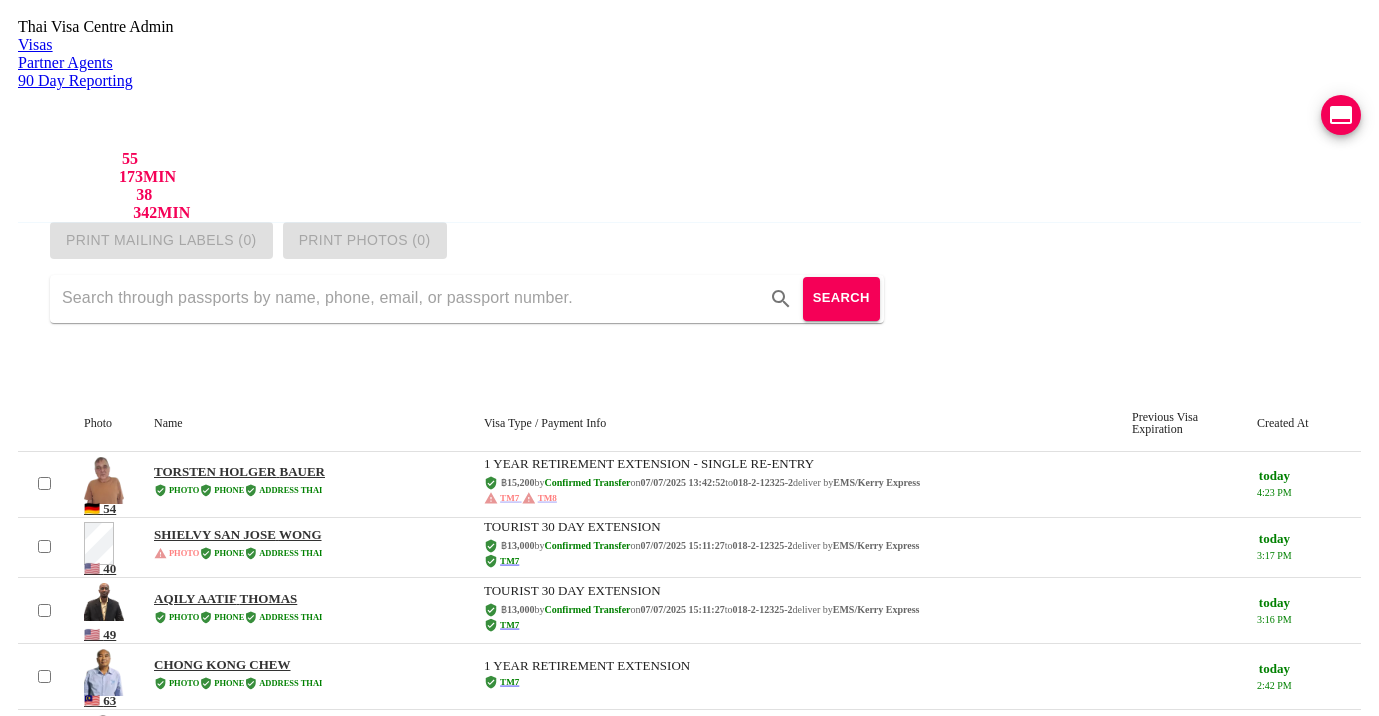 scroll, scrollTop: 0, scrollLeft: 0, axis: both 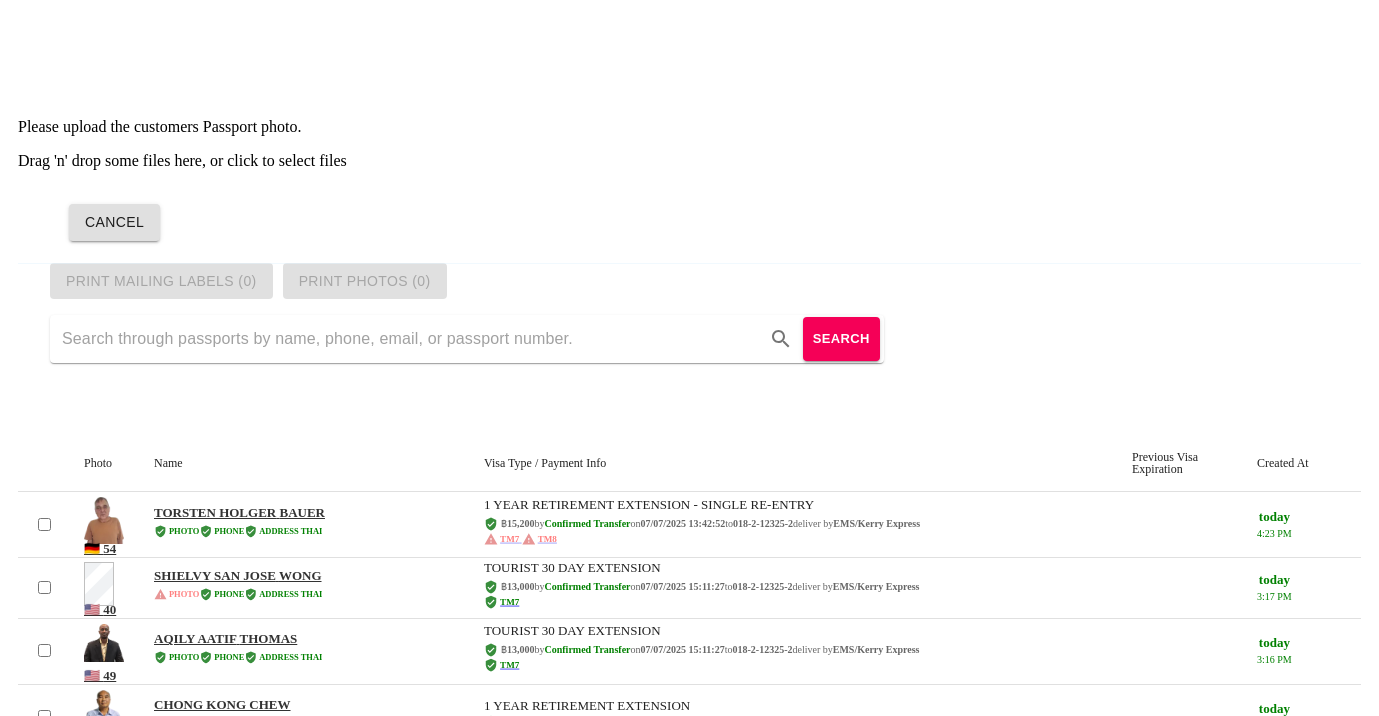 click on "Cancel" at bounding box center (711, 210) 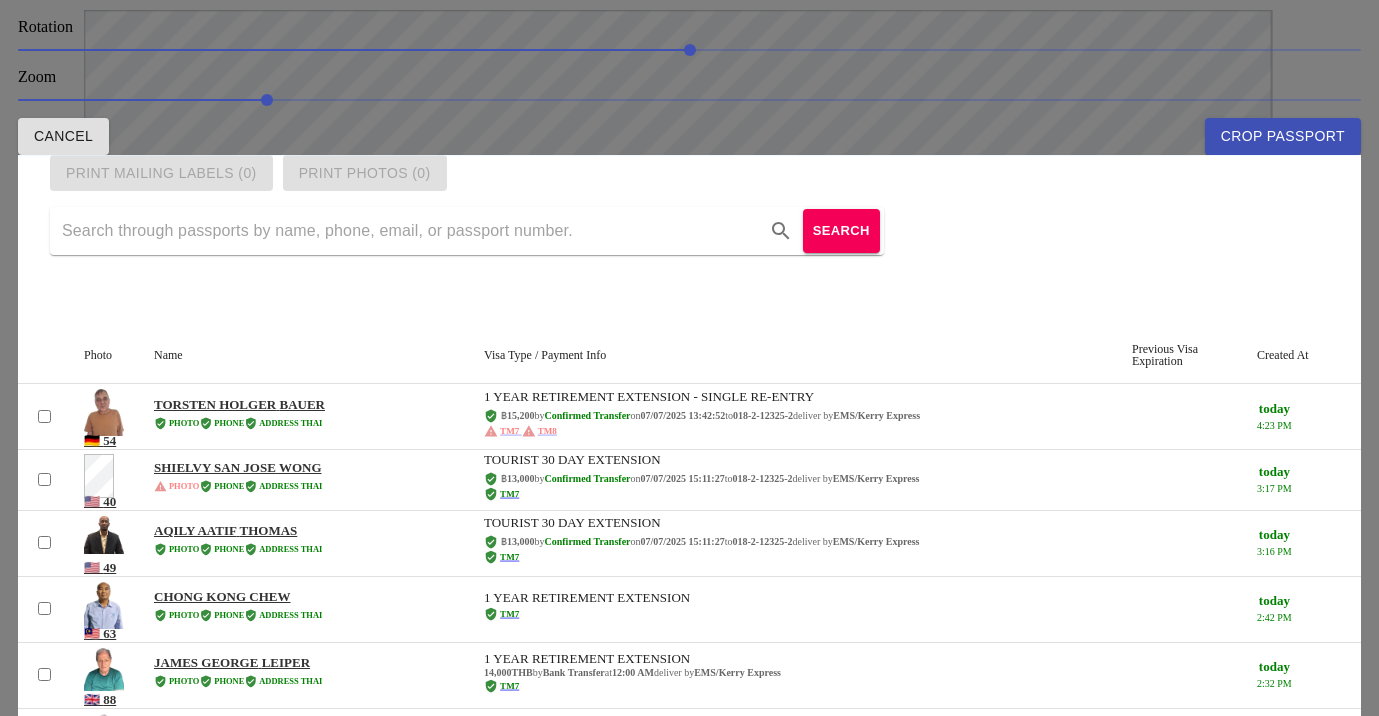 drag, startPoint x: 721, startPoint y: 266, endPoint x: 723, endPoint y: 179, distance: 87.02299 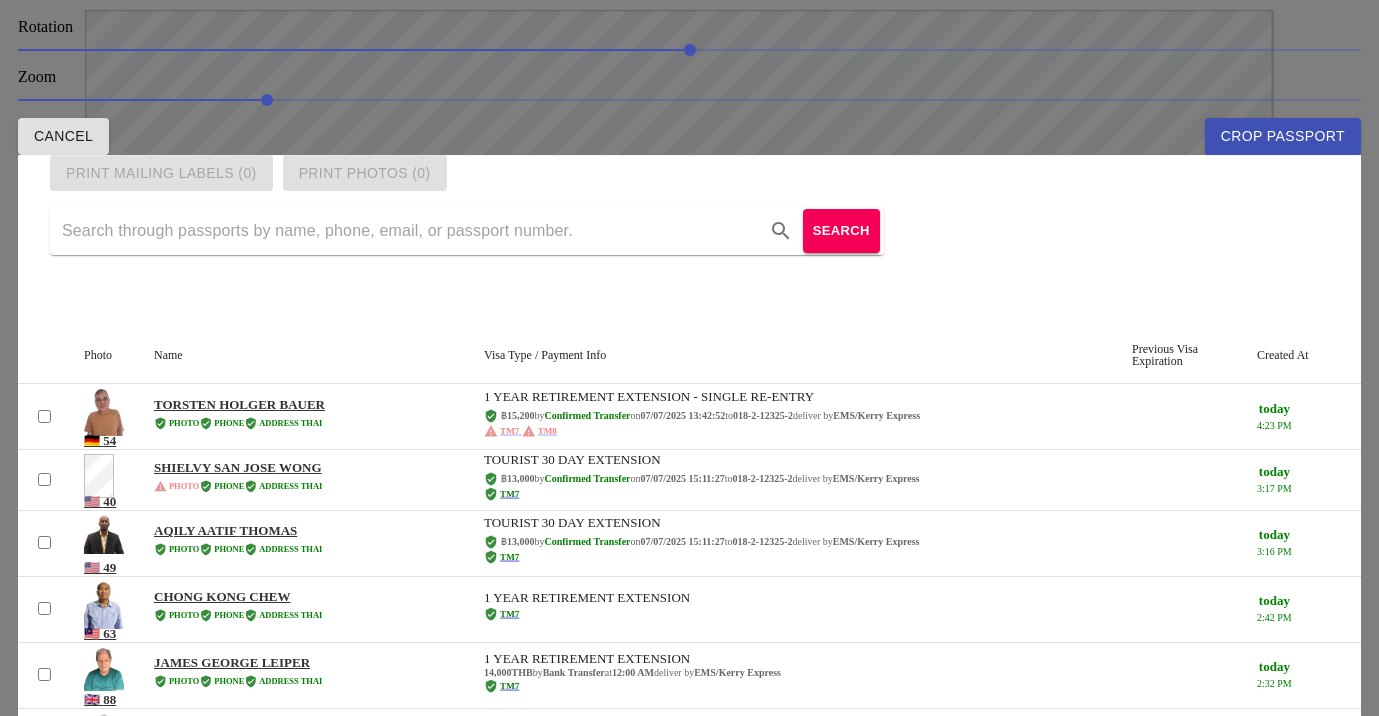 click at bounding box center [689, 358] 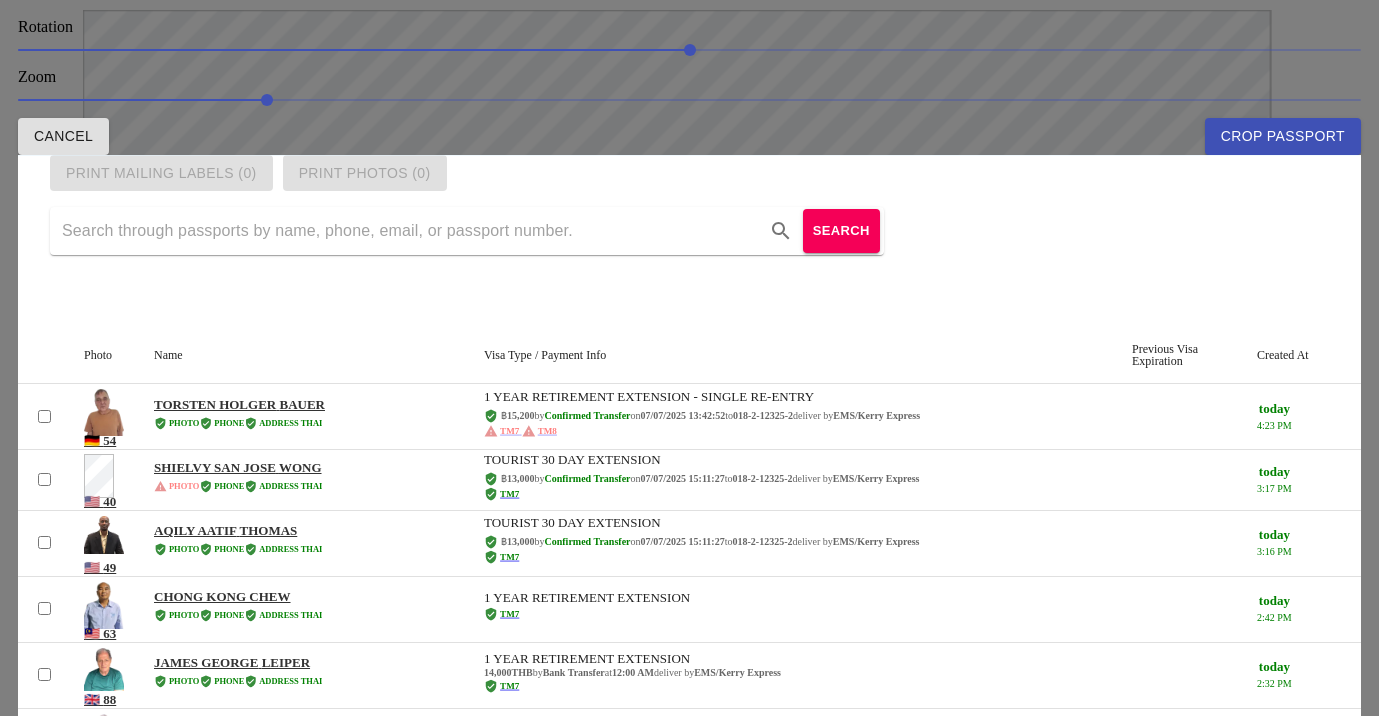 click on "Crop Passport" at bounding box center [1283, 136] 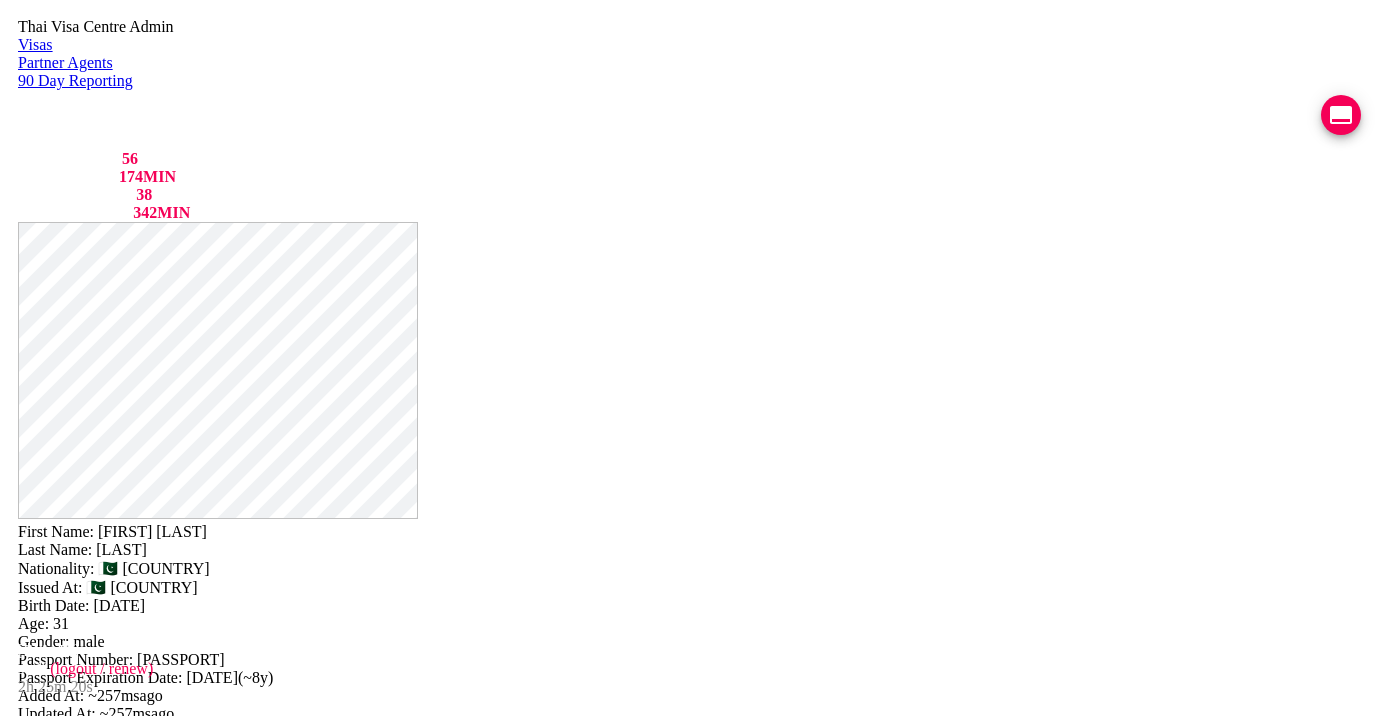 click at bounding box center [240, 799] 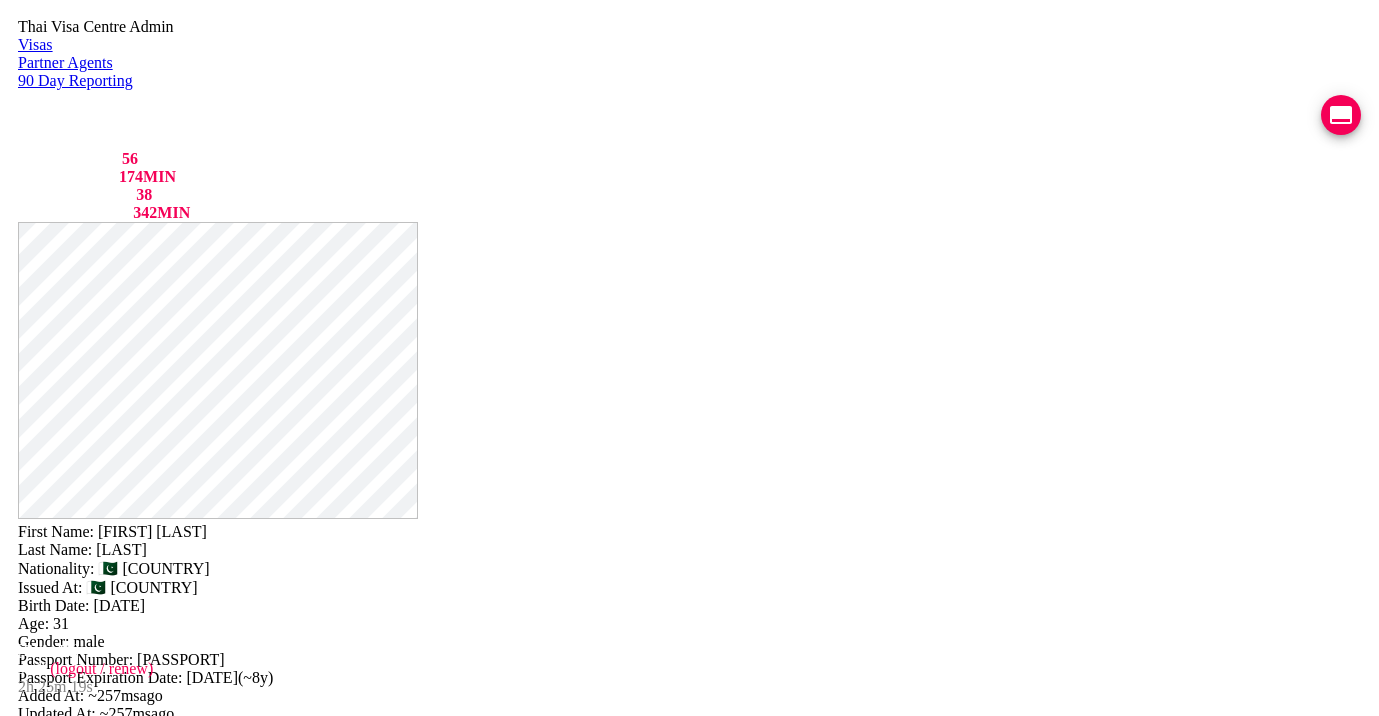 paste on "https://chat.line.biz/Ucf44f918c4bb177ffe0a5137b1b615c3/chat/U573ae2a5653eaa22834300c78c5492f7" 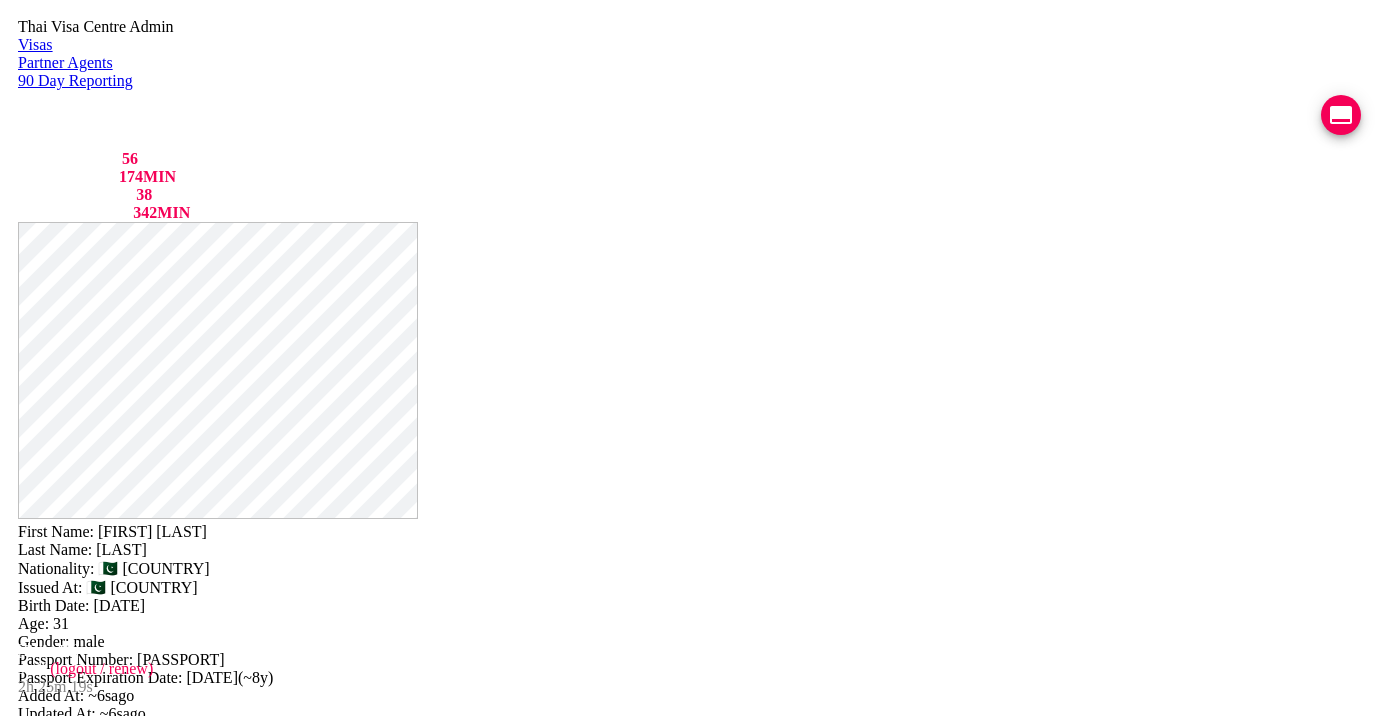 type on "https://chat.line.biz/Ucf44f918c4bb177ffe0a5137b1b615c3/chat/U573ae2a5653eaa22834300c78c5492f7" 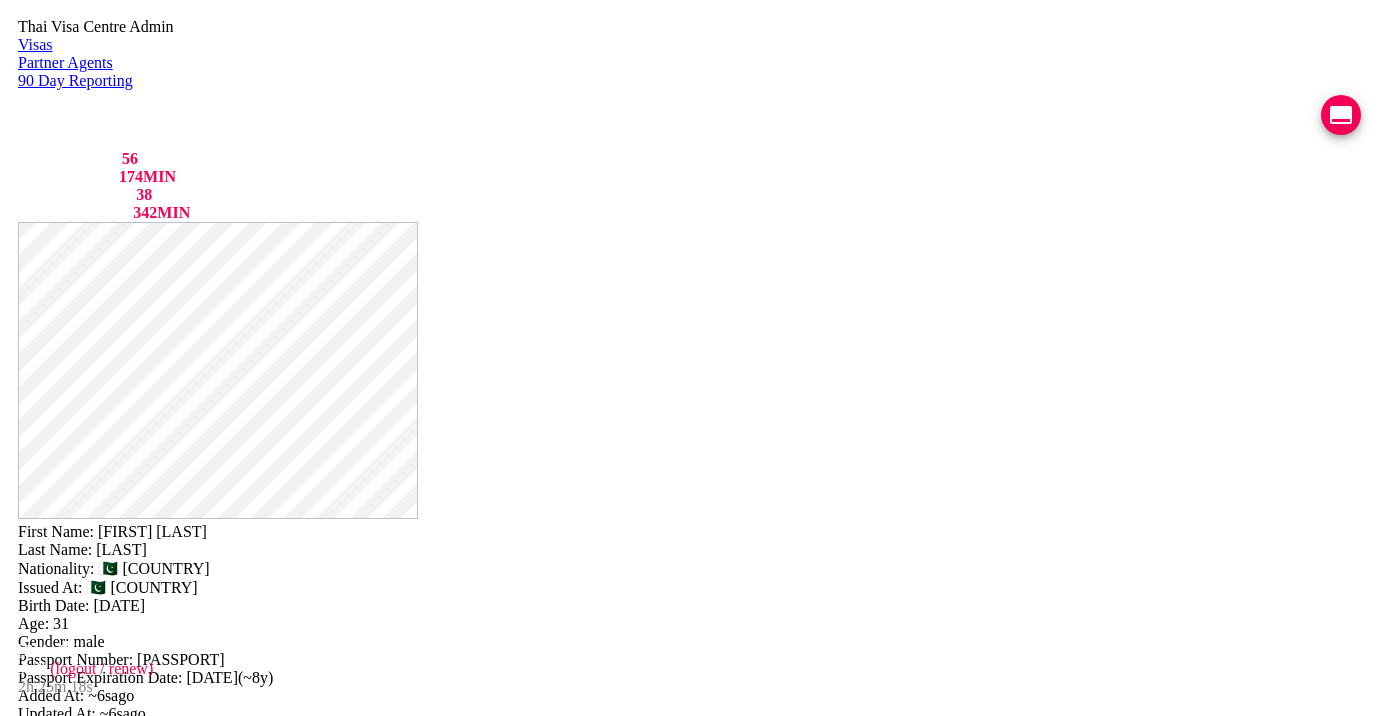 click on "Save Changes" at bounding box center (1139, 1046) 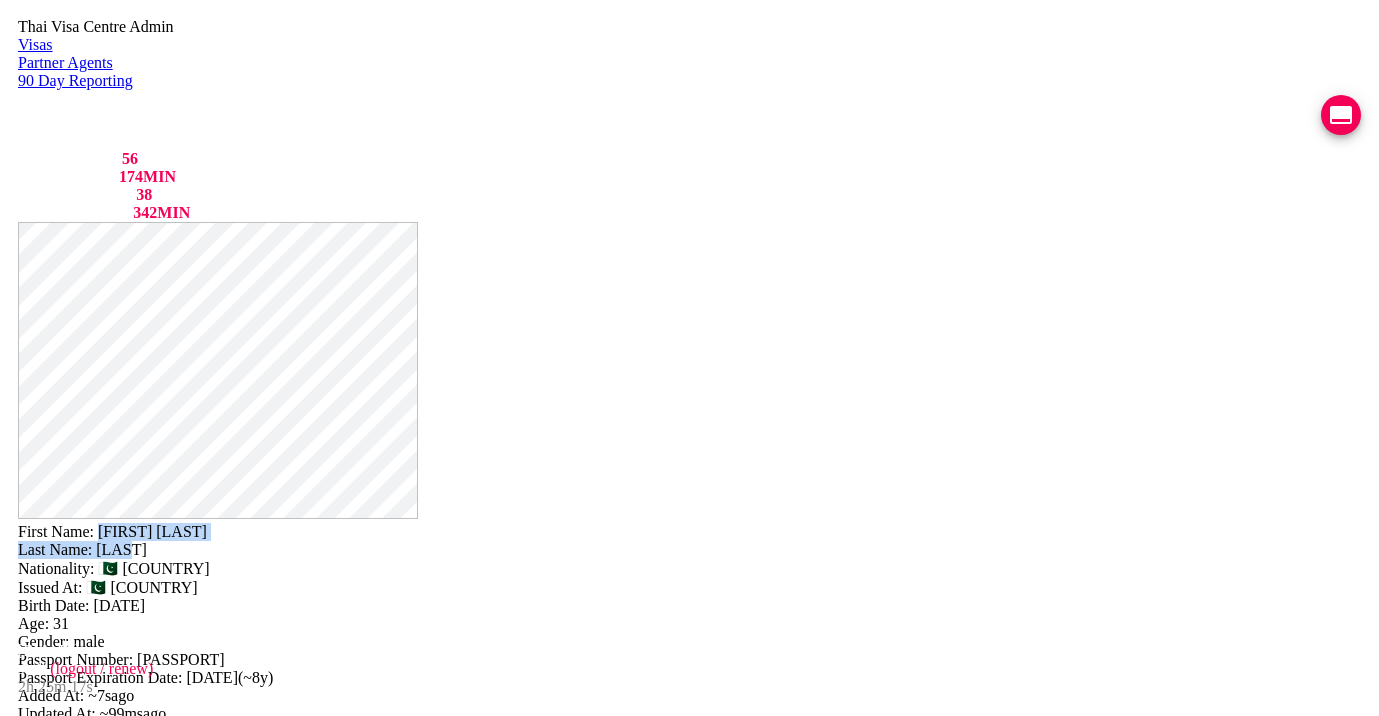 drag, startPoint x: 783, startPoint y: 54, endPoint x: 844, endPoint y: 65, distance: 61.983868 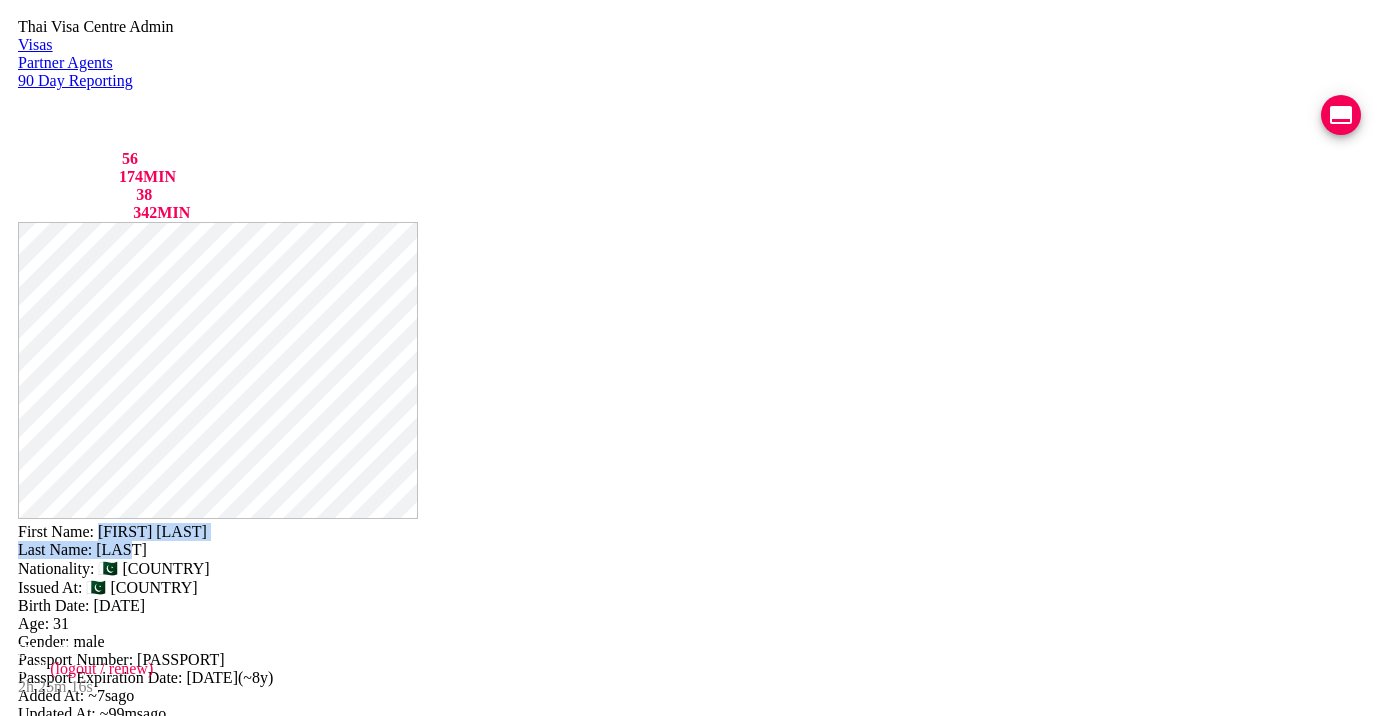 copy on "ARSLAN AHMED Last Name:   KHAN" 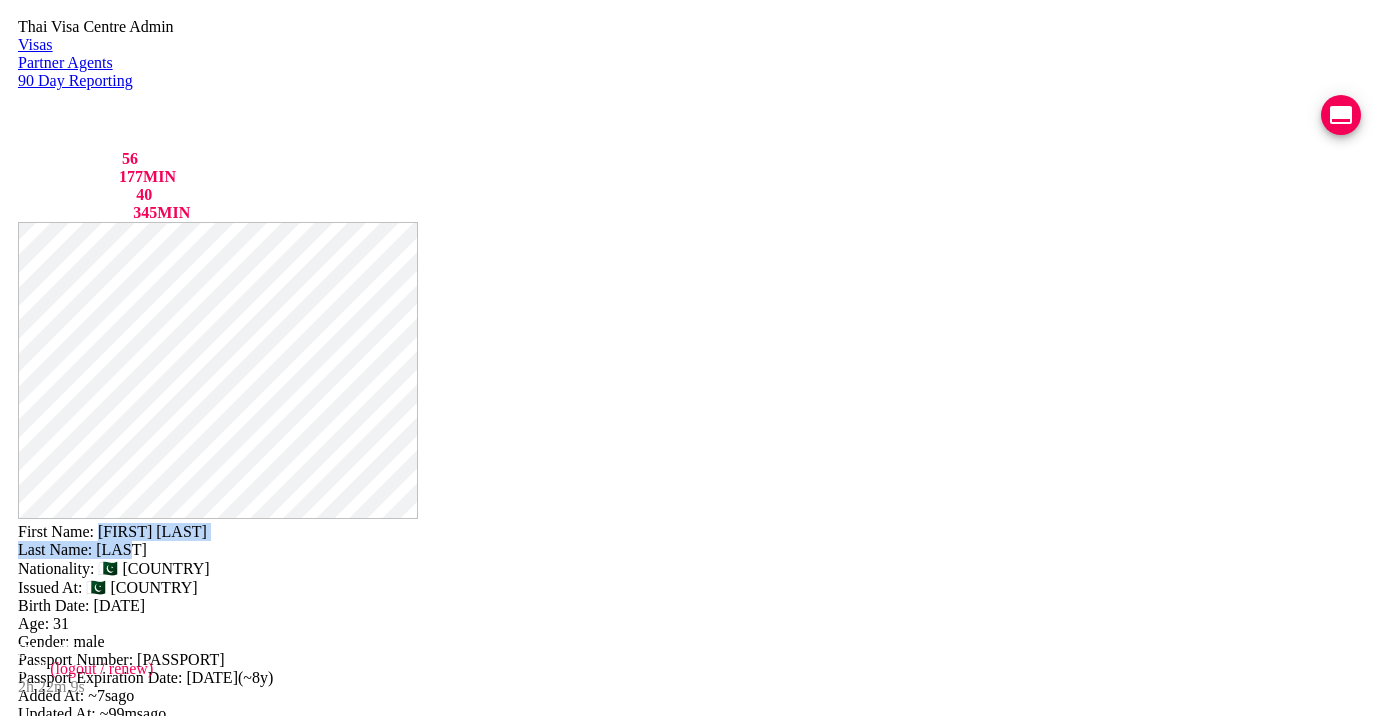 click on "Save Changes" at bounding box center (1139, 1046) 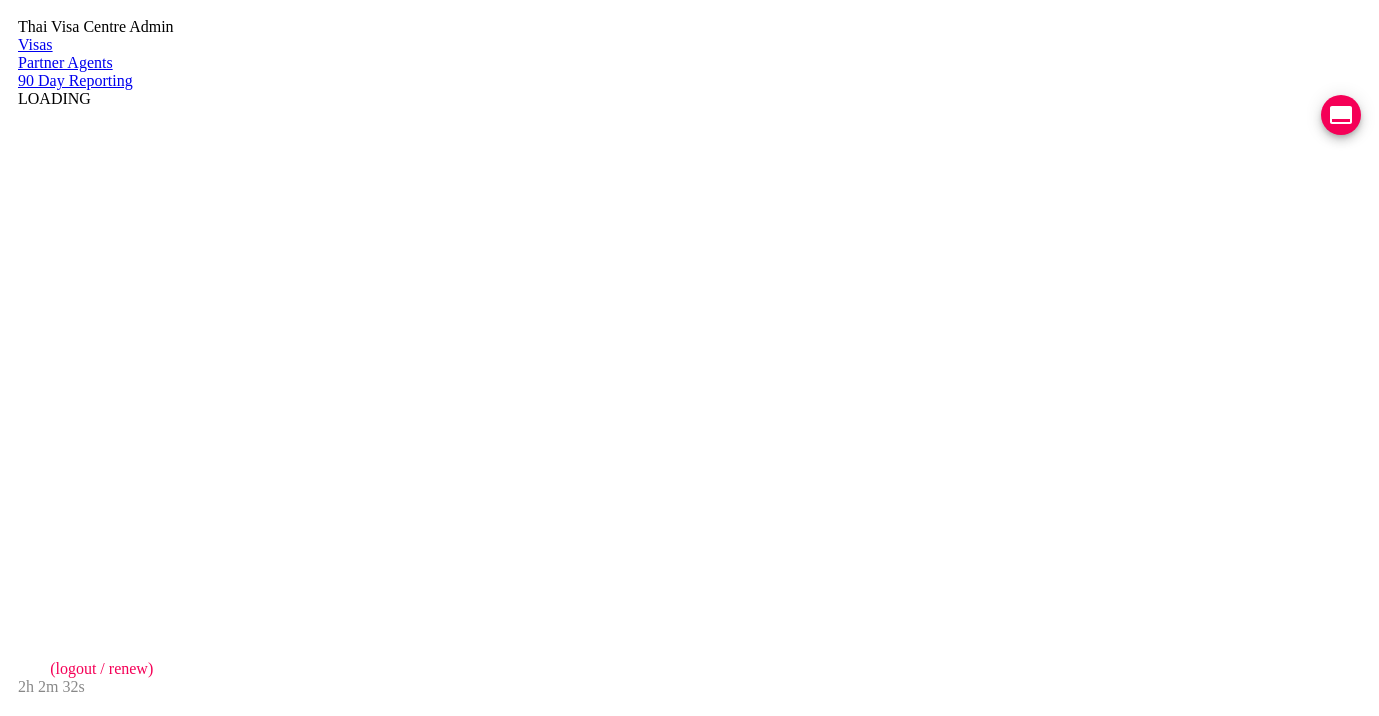 scroll, scrollTop: 0, scrollLeft: 0, axis: both 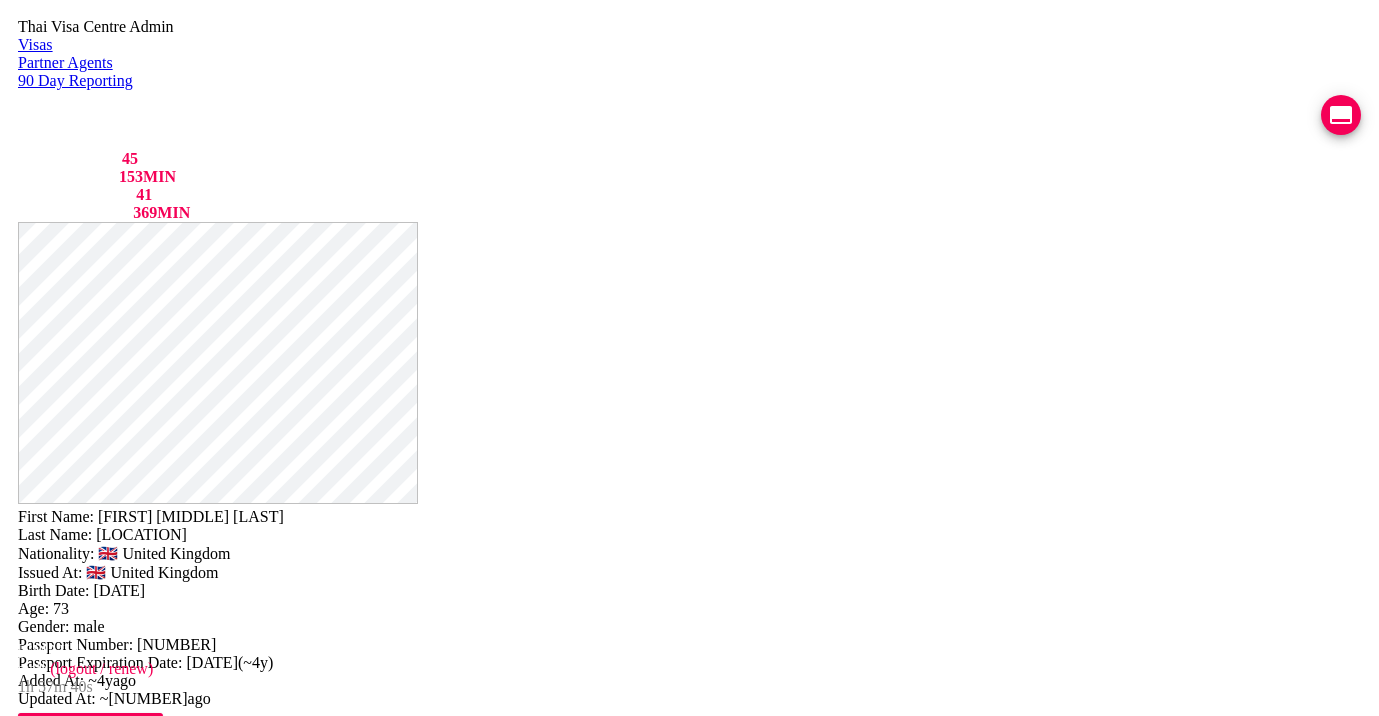 click on "COMPLETED" at bounding box center [126, 2966] 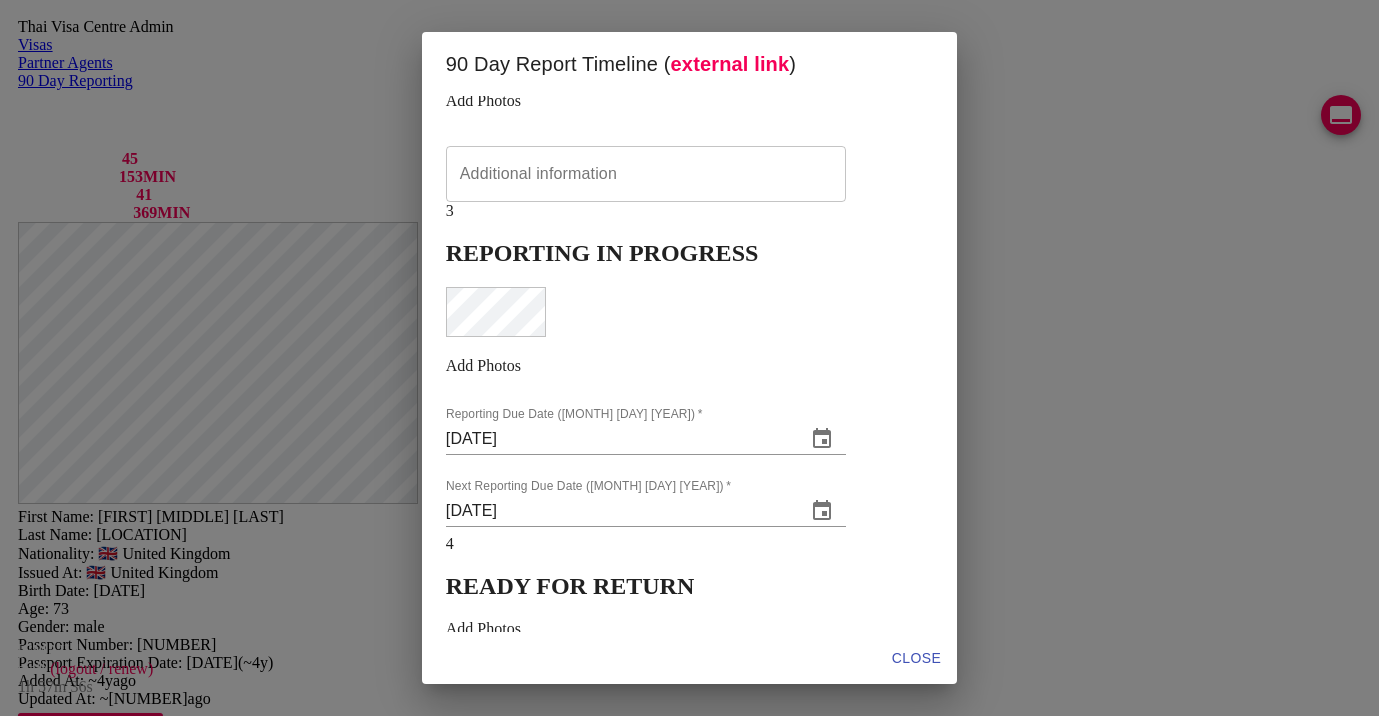 scroll, scrollTop: 880, scrollLeft: 0, axis: vertical 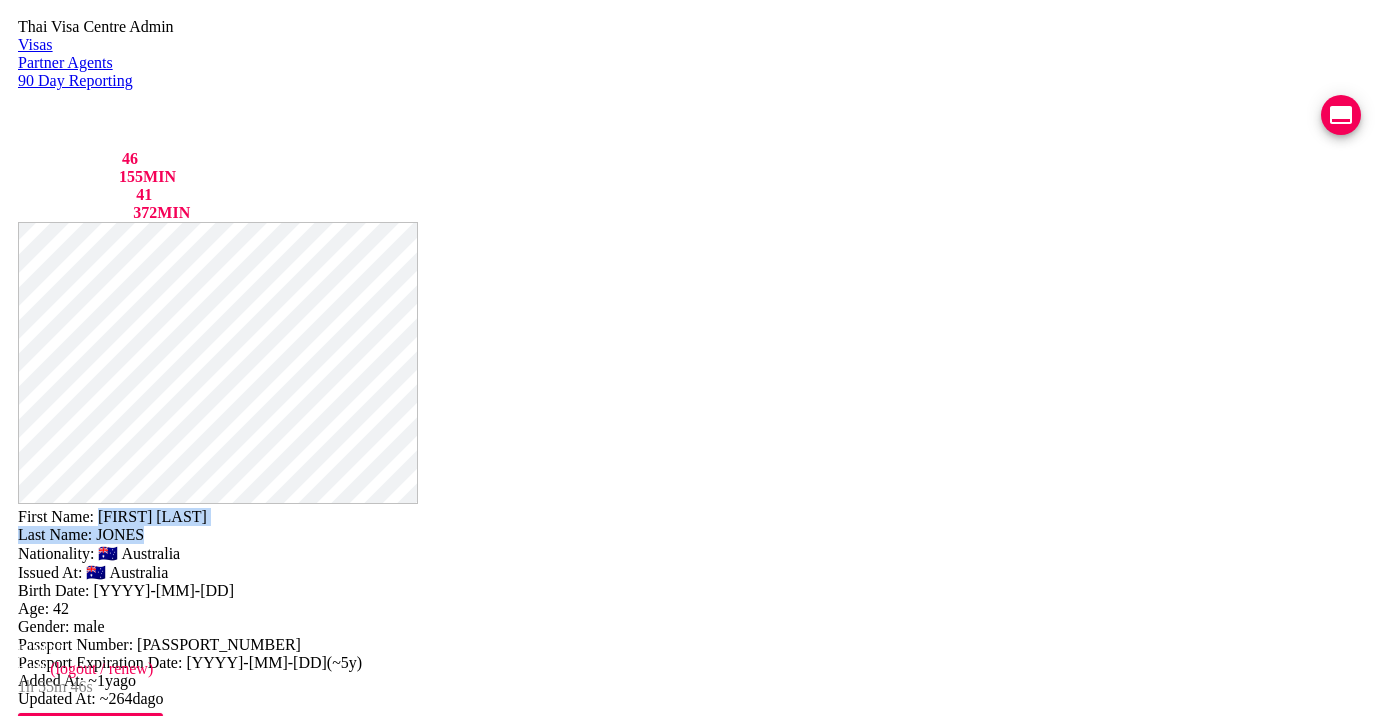 drag, startPoint x: 782, startPoint y: 54, endPoint x: 833, endPoint y: 74, distance: 54.781384 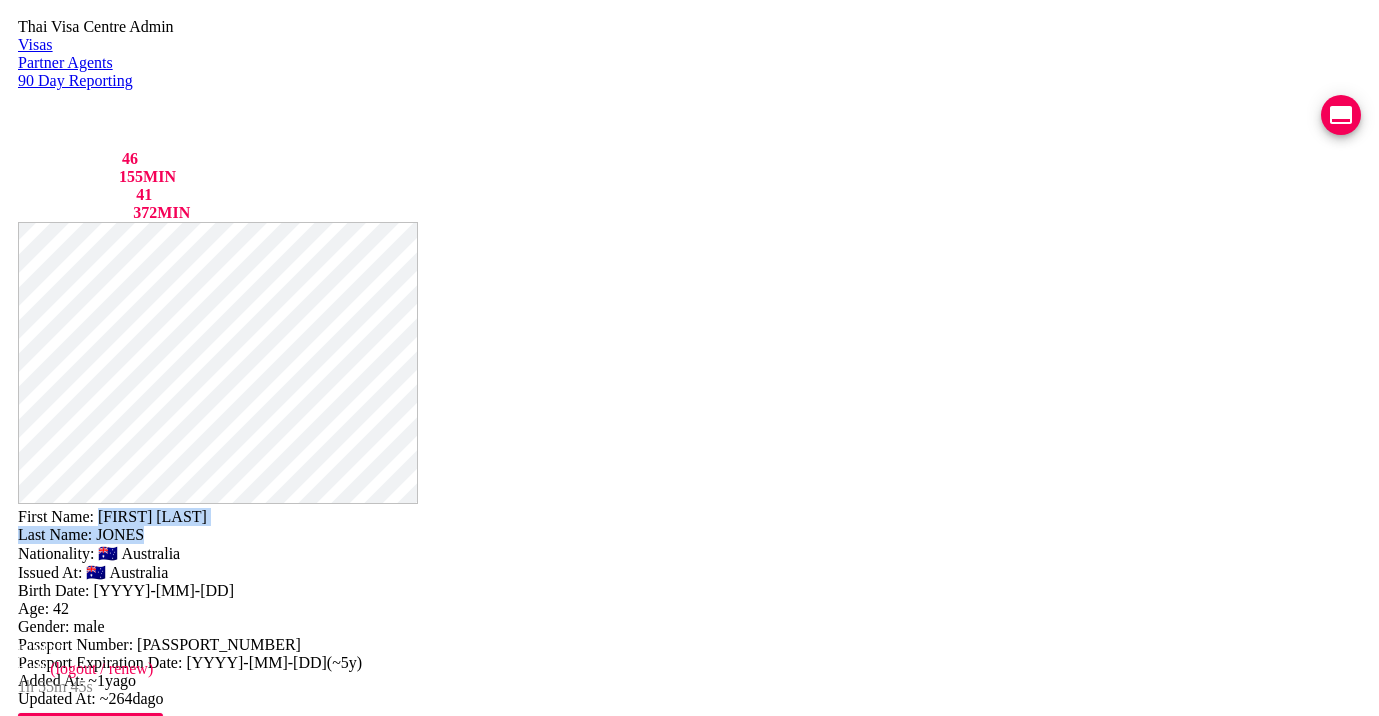 copy on "[FIRST] [LAST] Last Name:   [LAST]" 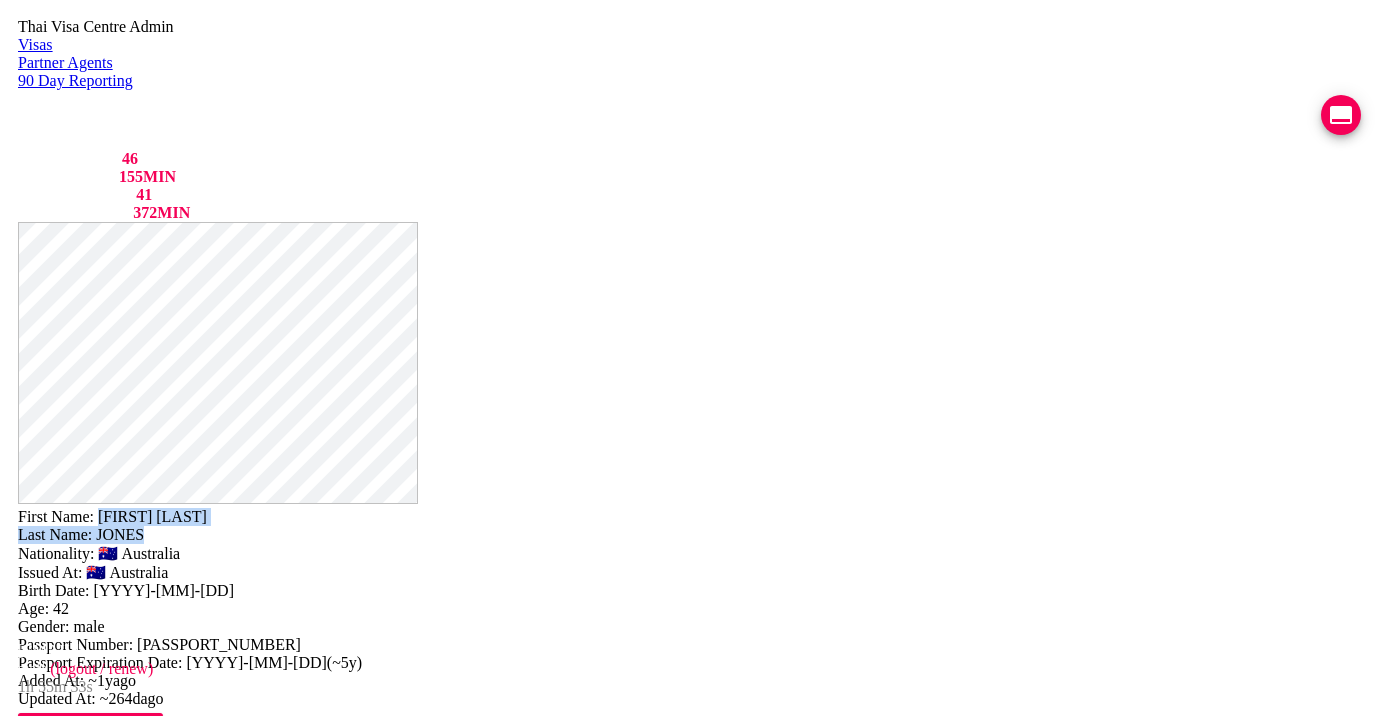 scroll, scrollTop: 911, scrollLeft: 0, axis: vertical 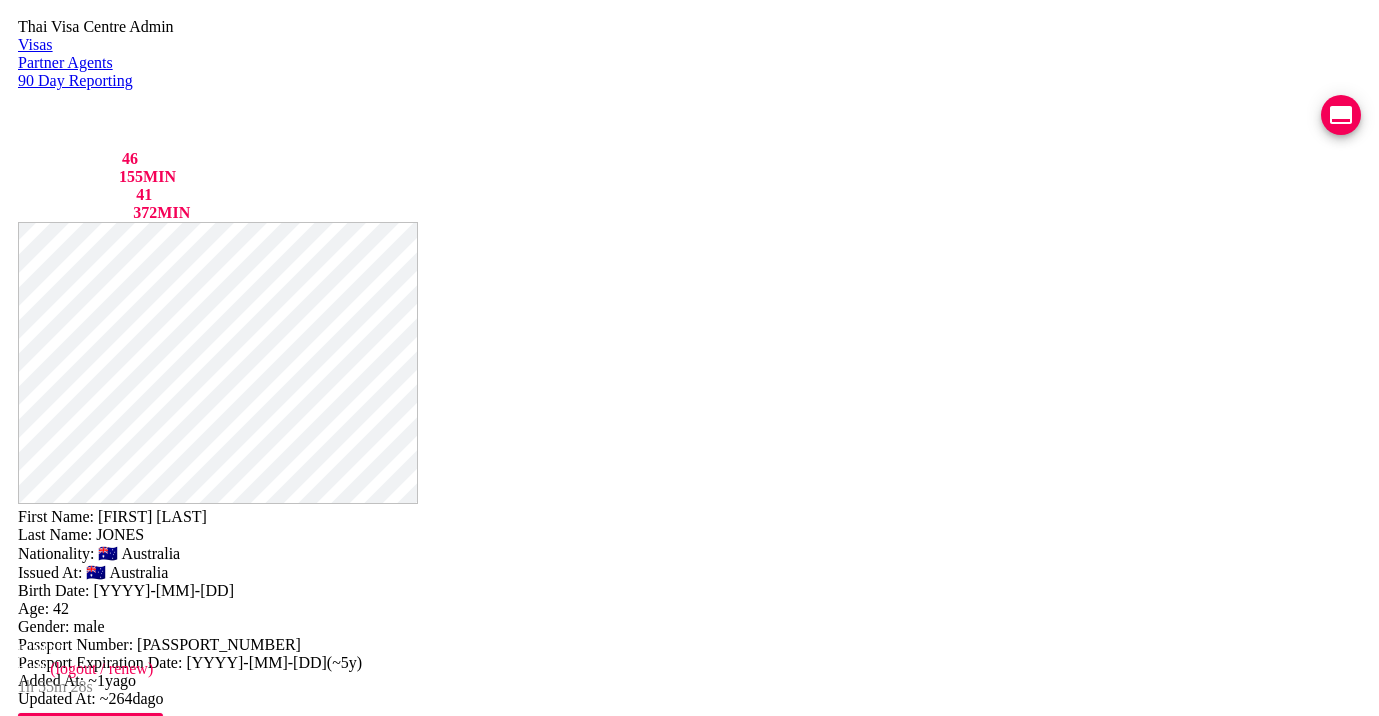 click on "Uploaded photos ( 14  images)" at bounding box center [689, 1373] 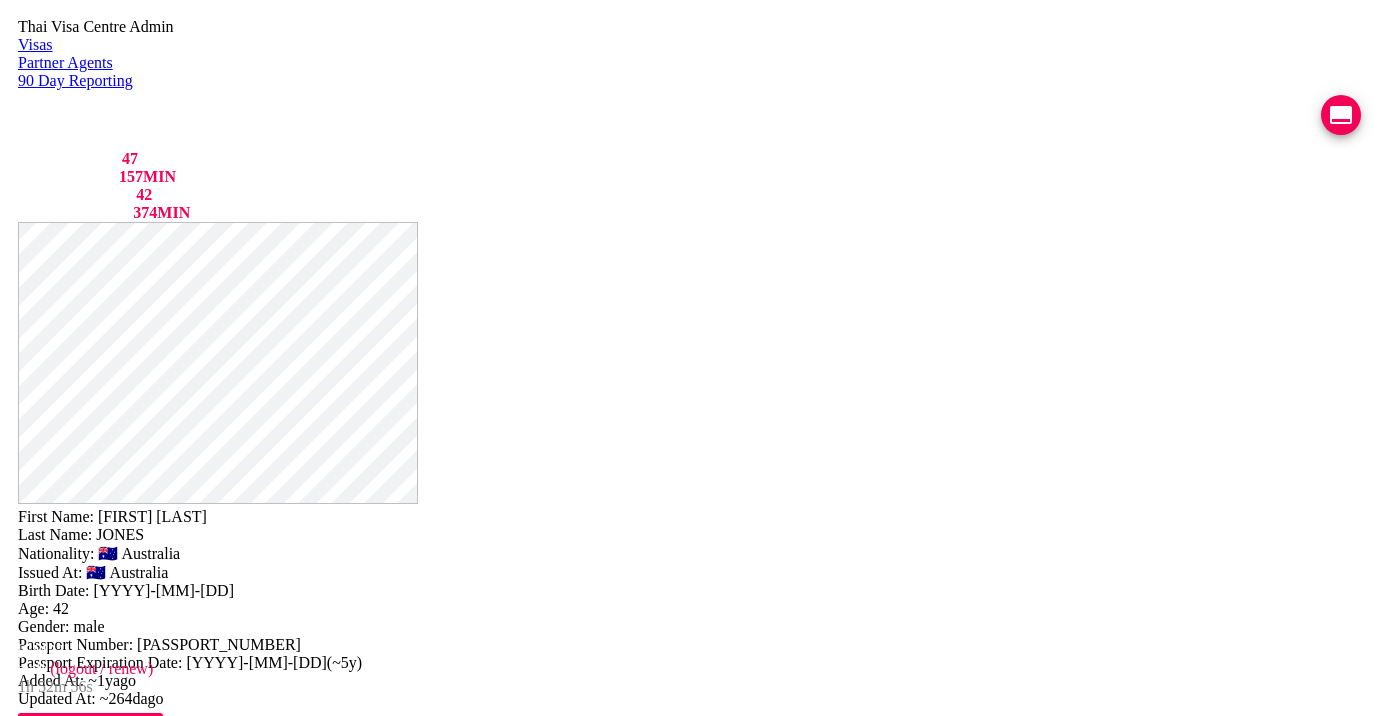 scroll, scrollTop: 718, scrollLeft: 0, axis: vertical 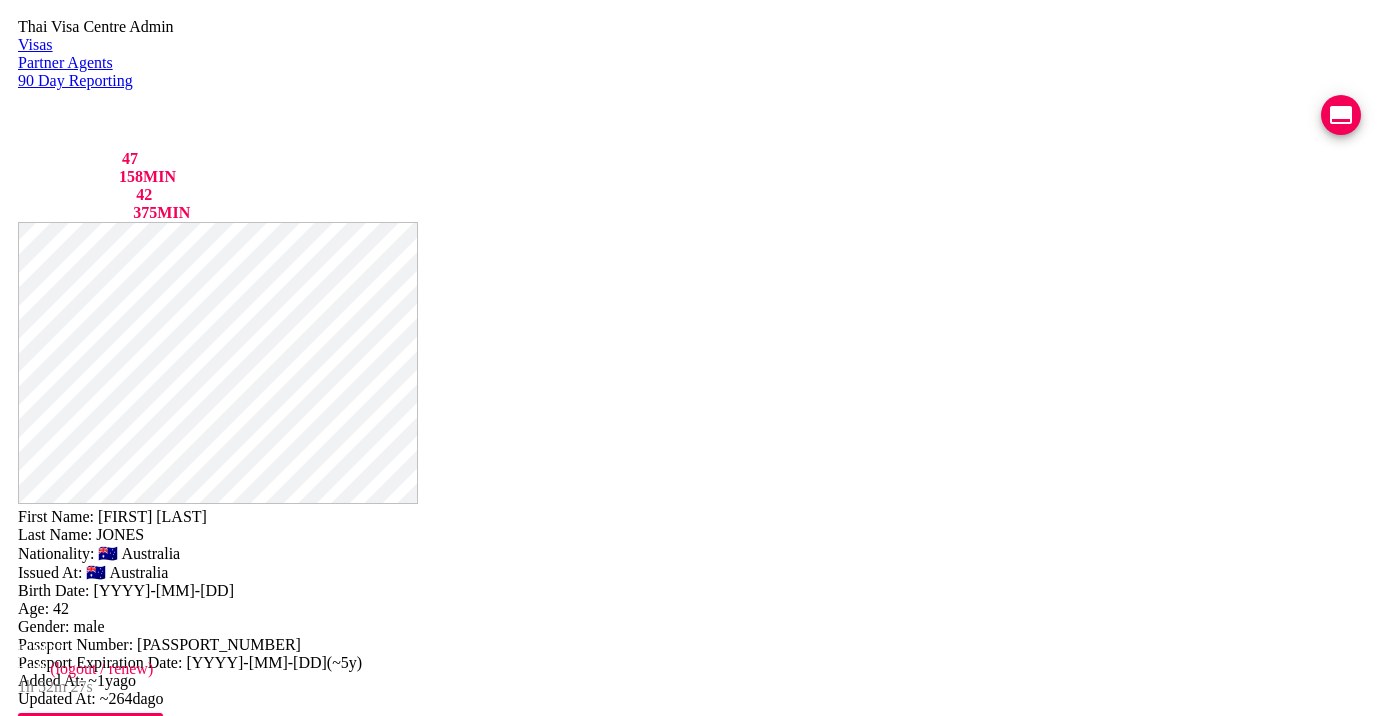 click on "VIEW TIMELINE" at bounding box center [153, 1874] 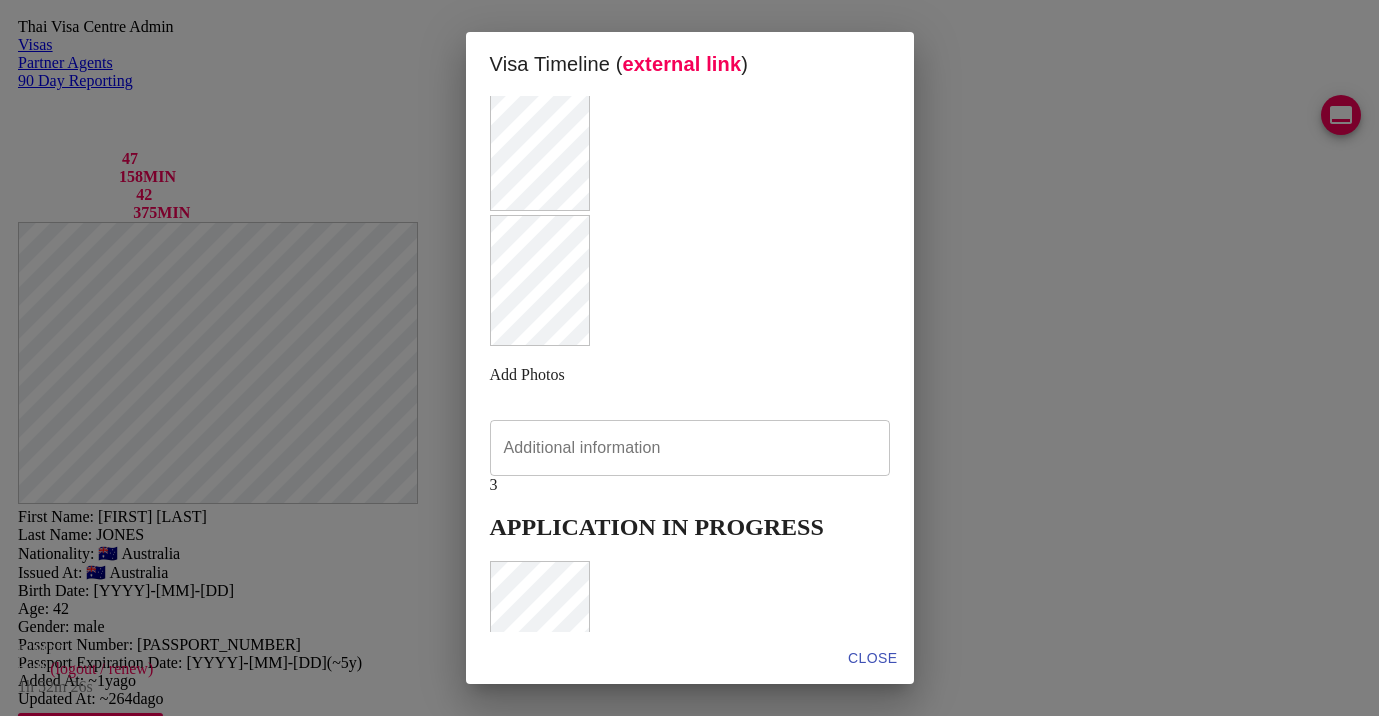 scroll, scrollTop: 403, scrollLeft: 0, axis: vertical 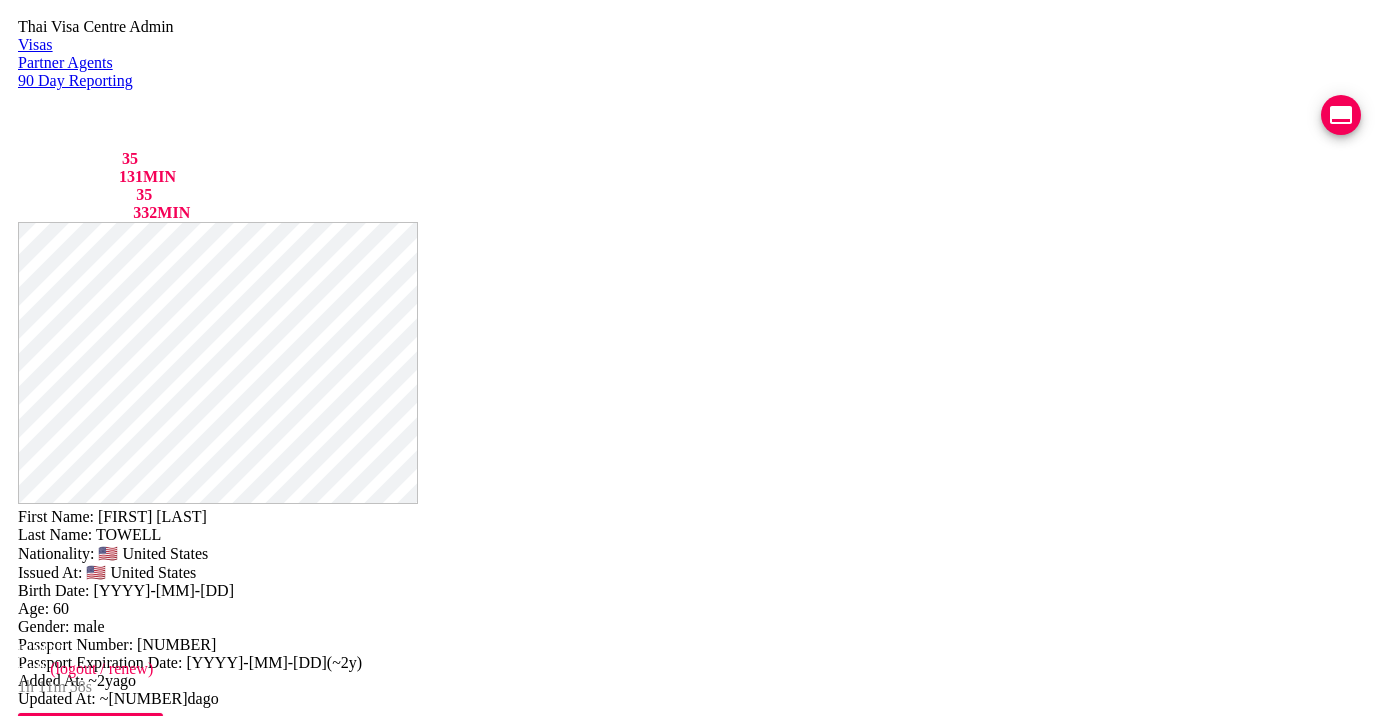 click on "COMPLETED" at bounding box center (126, 2051) 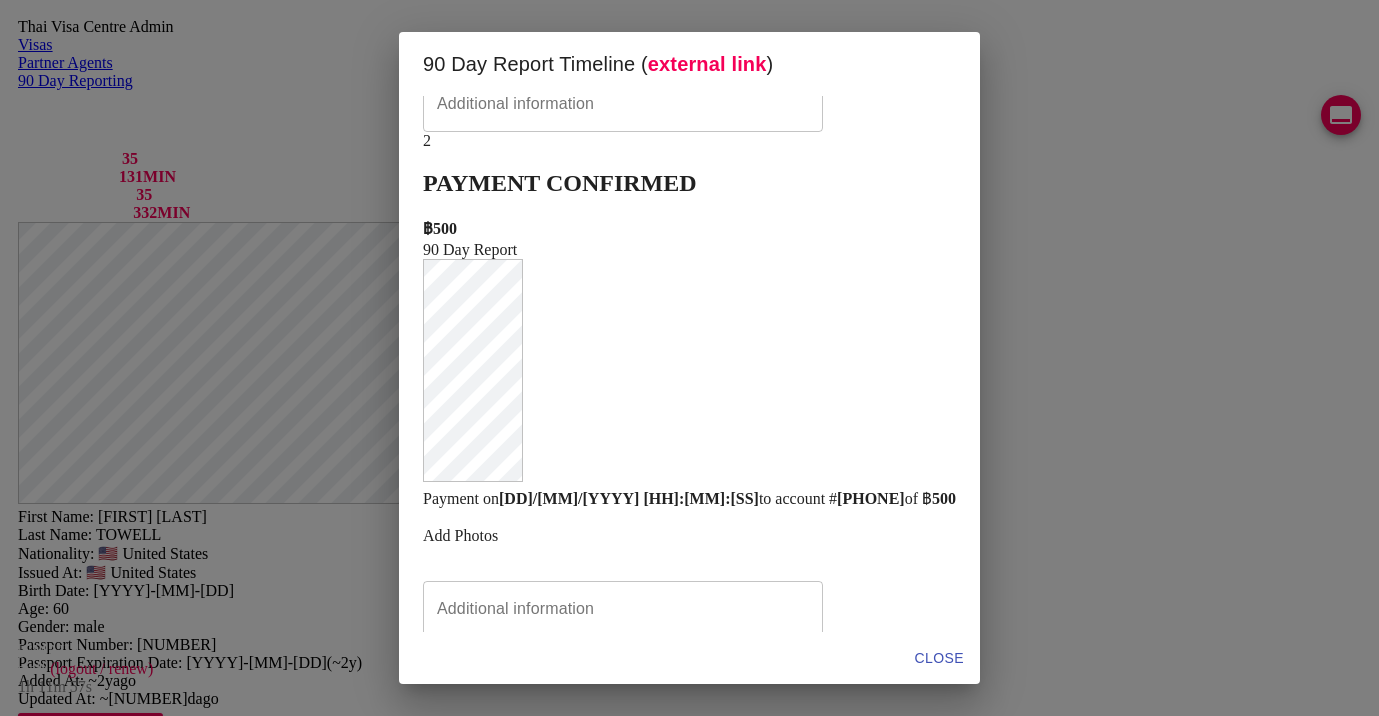 scroll, scrollTop: 563, scrollLeft: 0, axis: vertical 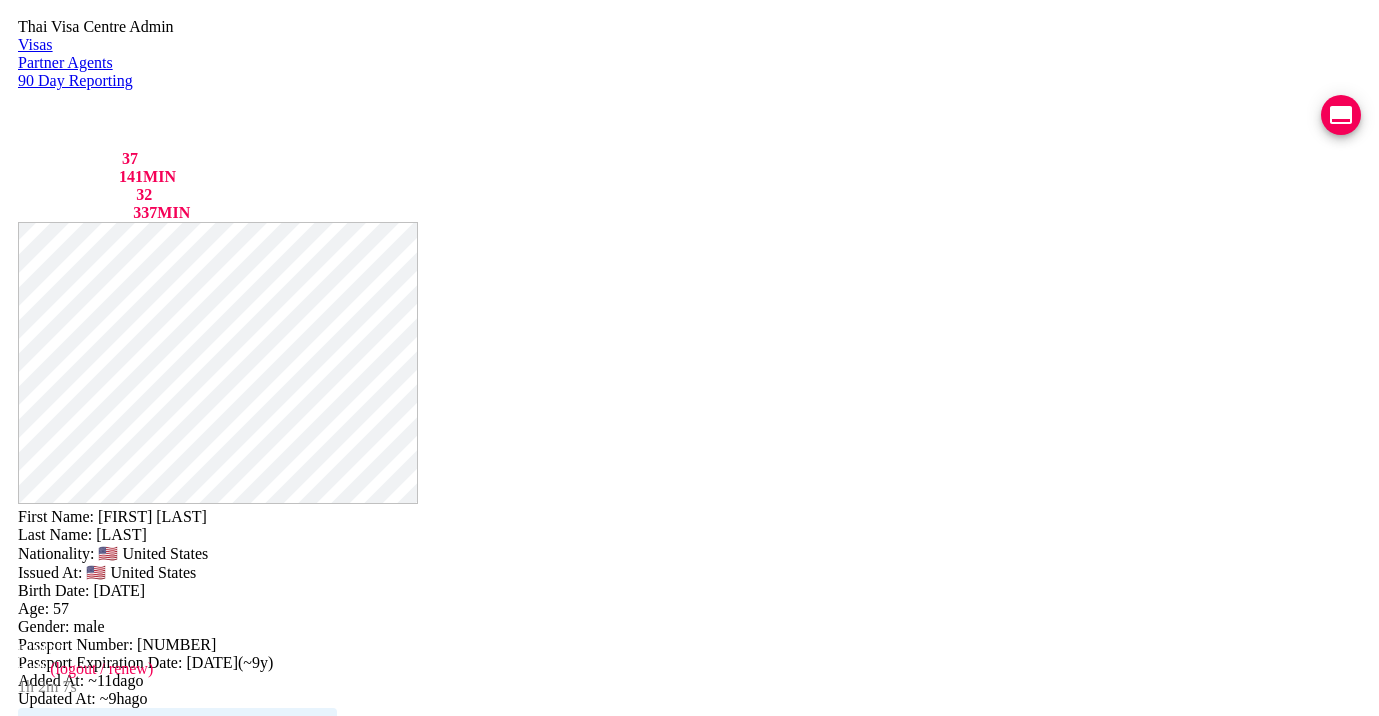 click on "VIEW TIMELINE" at bounding box center (153, 1675) 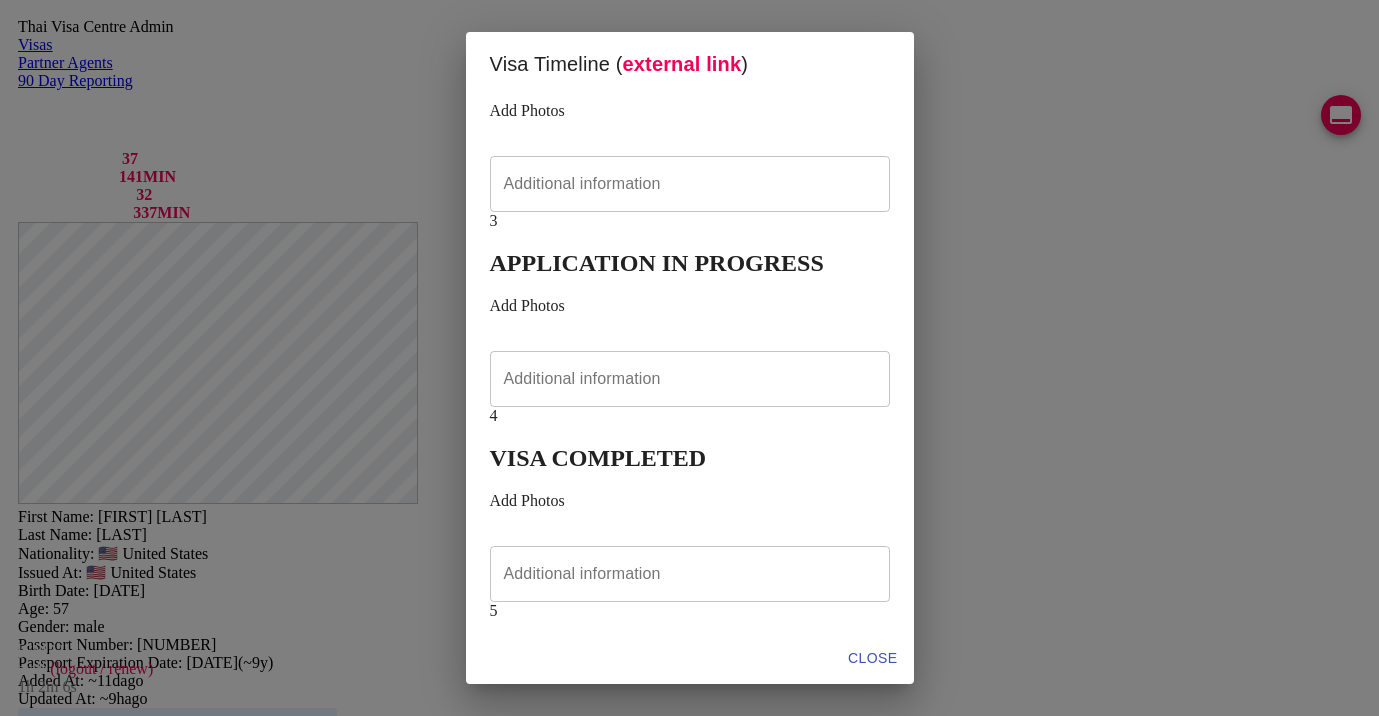 scroll, scrollTop: 662, scrollLeft: 0, axis: vertical 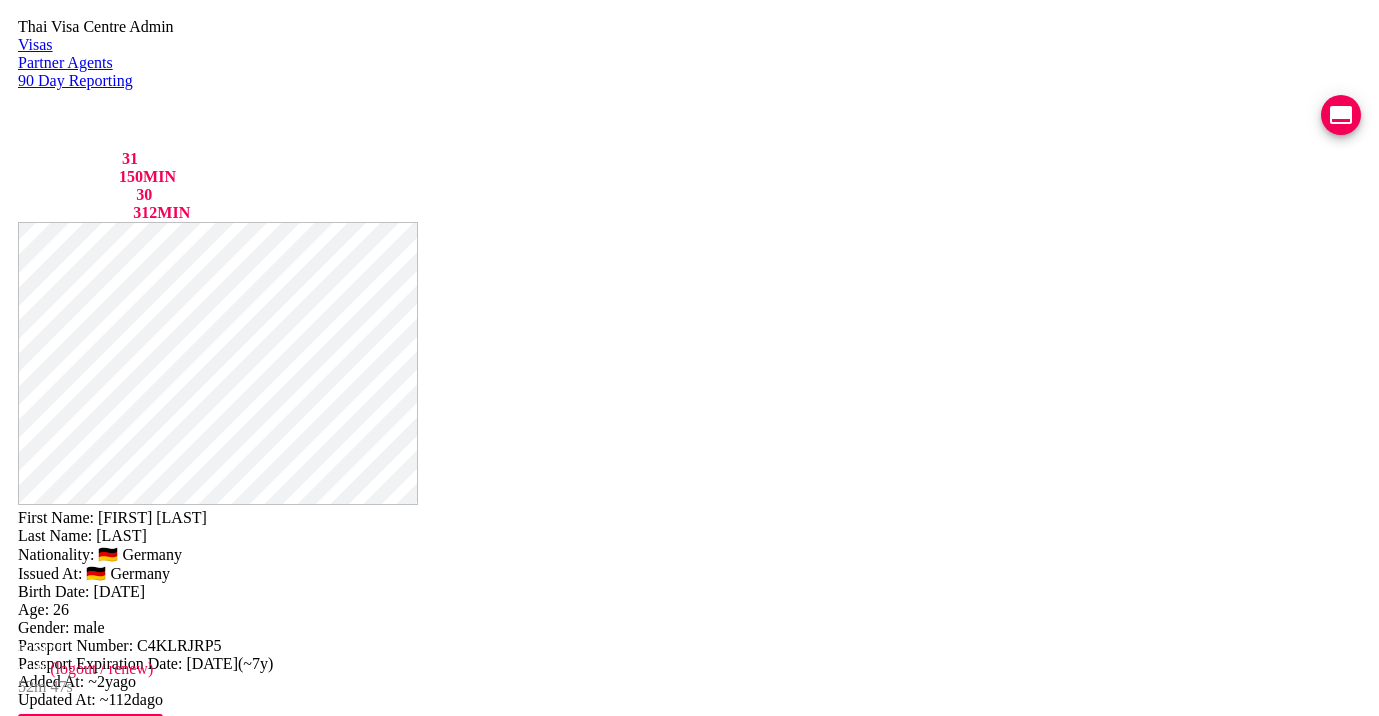 click on "VIEW TIMELINE" at bounding box center [153, 2240] 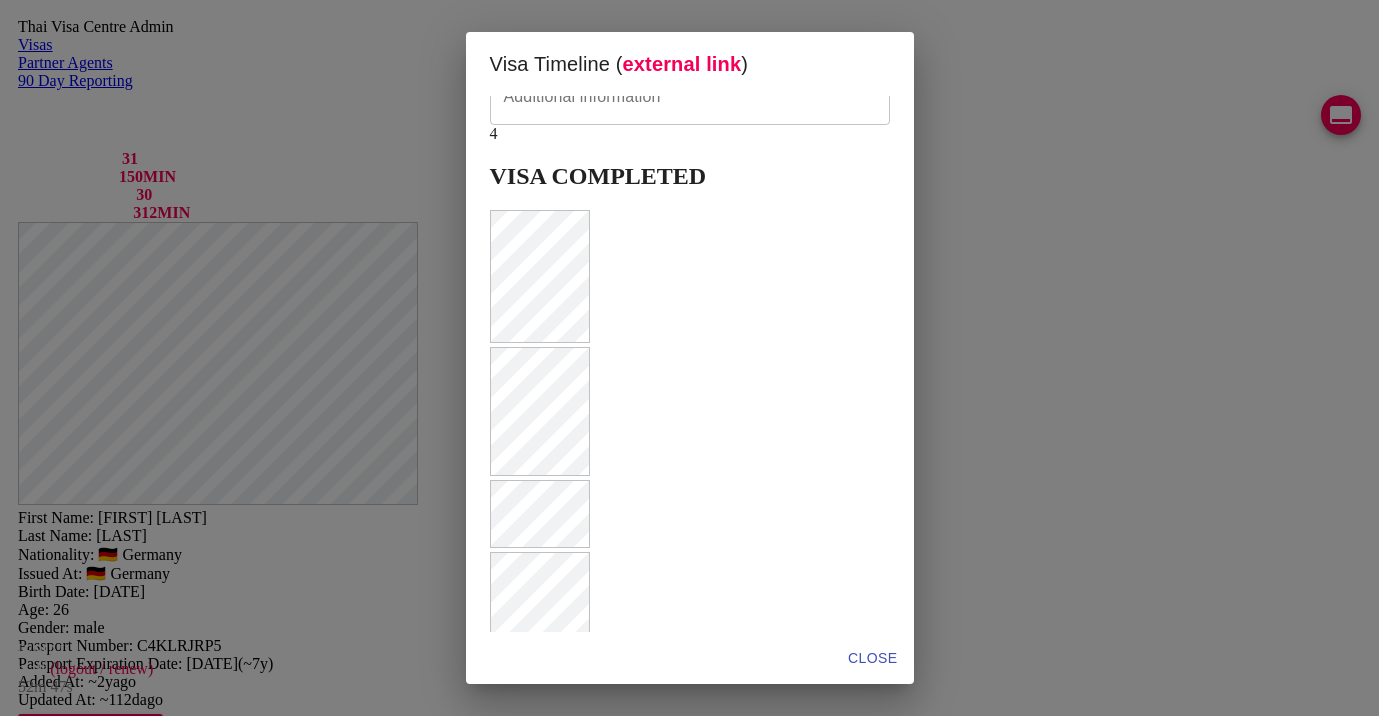 scroll, scrollTop: 1099, scrollLeft: 0, axis: vertical 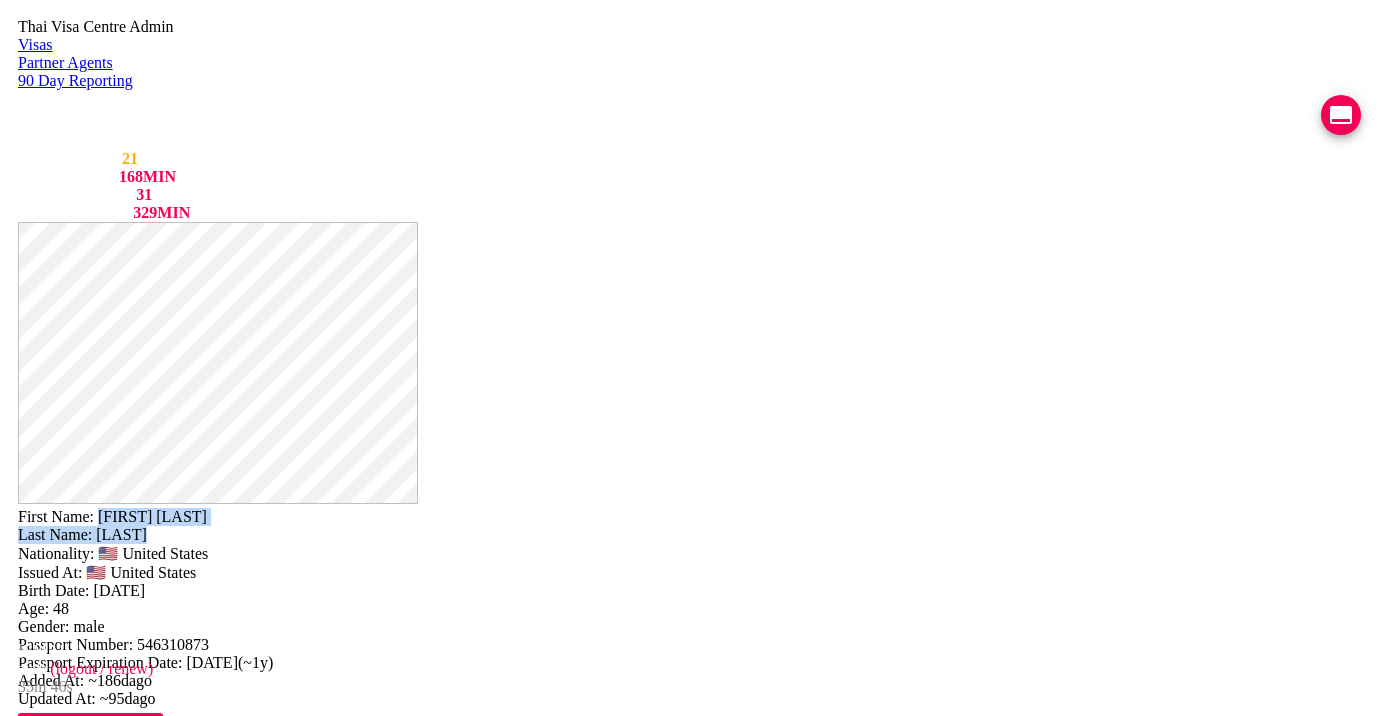drag, startPoint x: 781, startPoint y: 50, endPoint x: 858, endPoint y: 72, distance: 80.08121 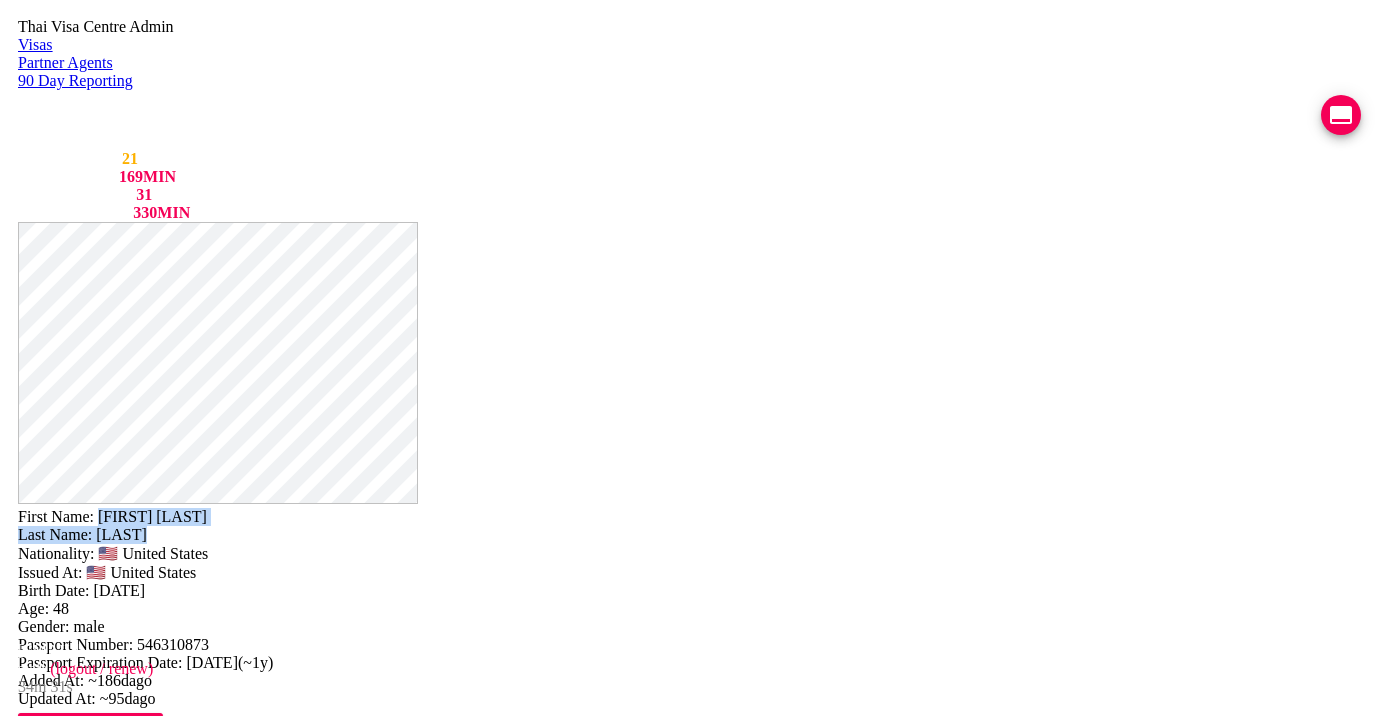 scroll, scrollTop: 1010, scrollLeft: 0, axis: vertical 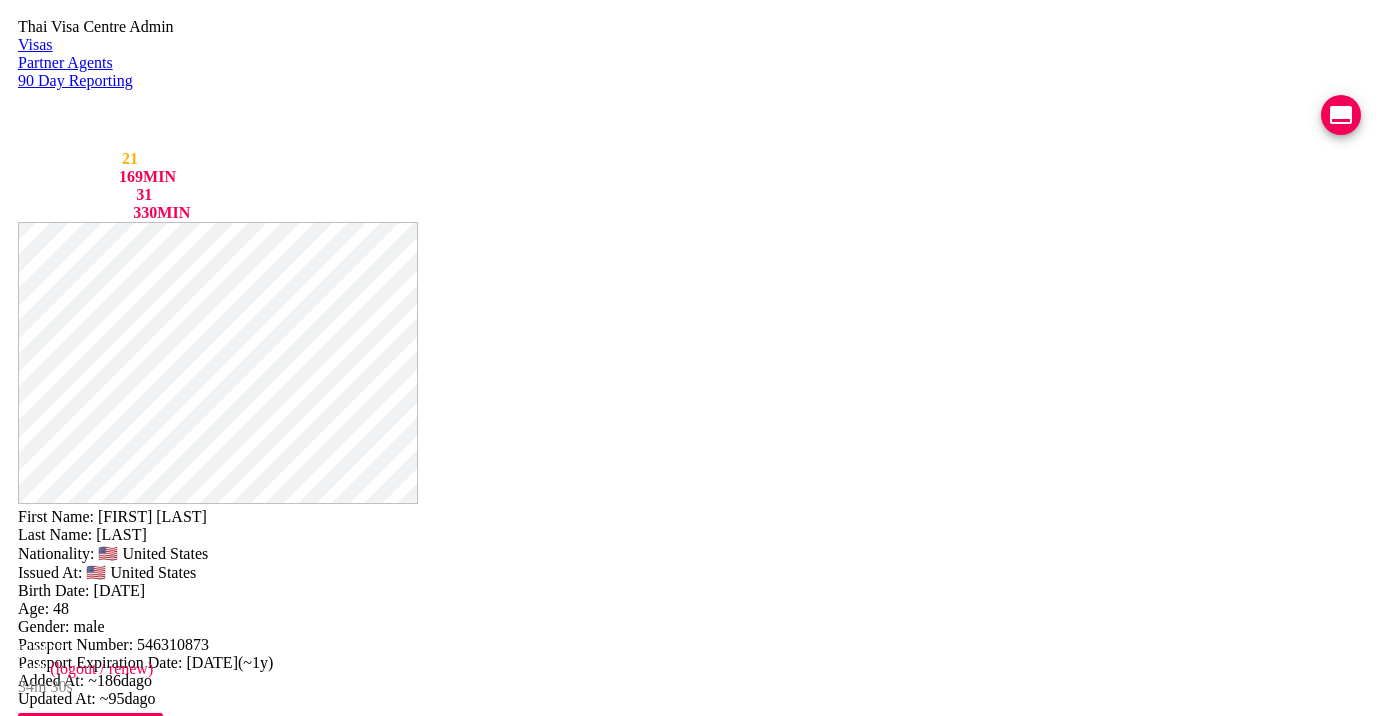 click on "VIEW TIMELINE" at bounding box center (153, 1622) 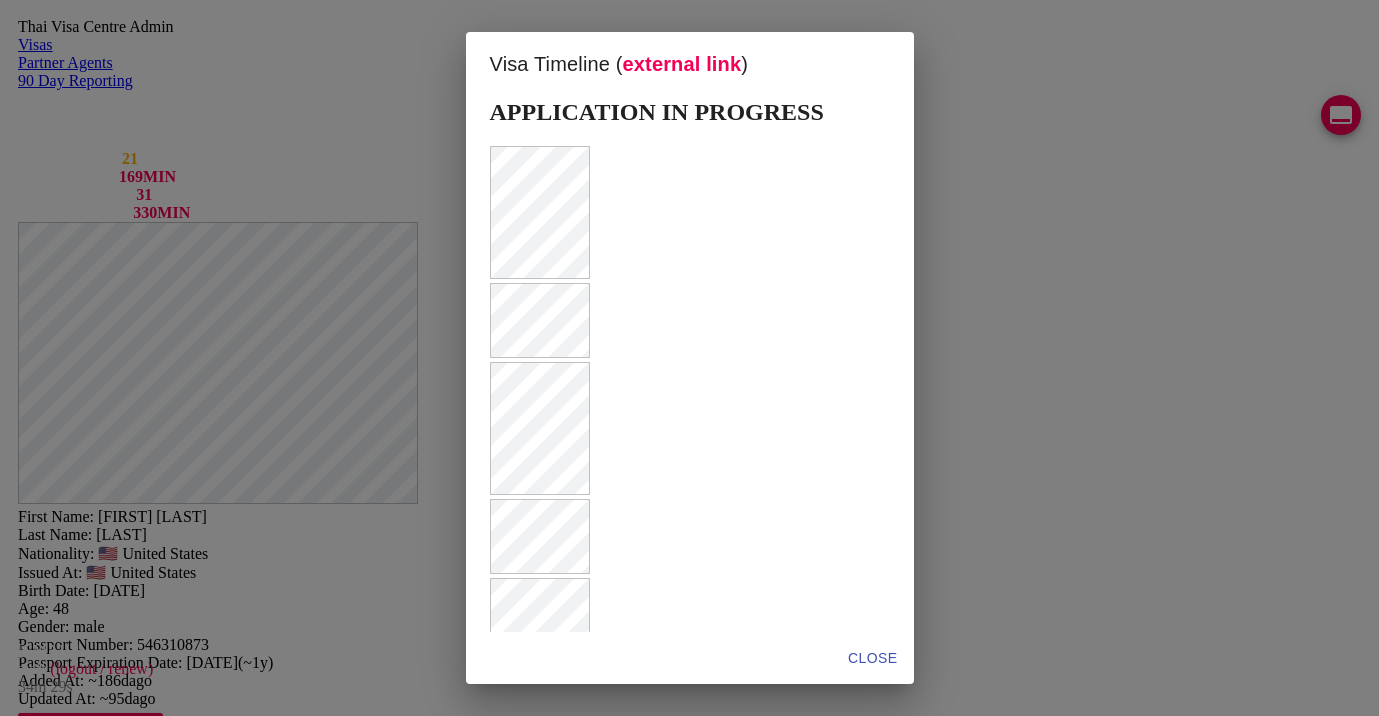 scroll, scrollTop: 688, scrollLeft: 0, axis: vertical 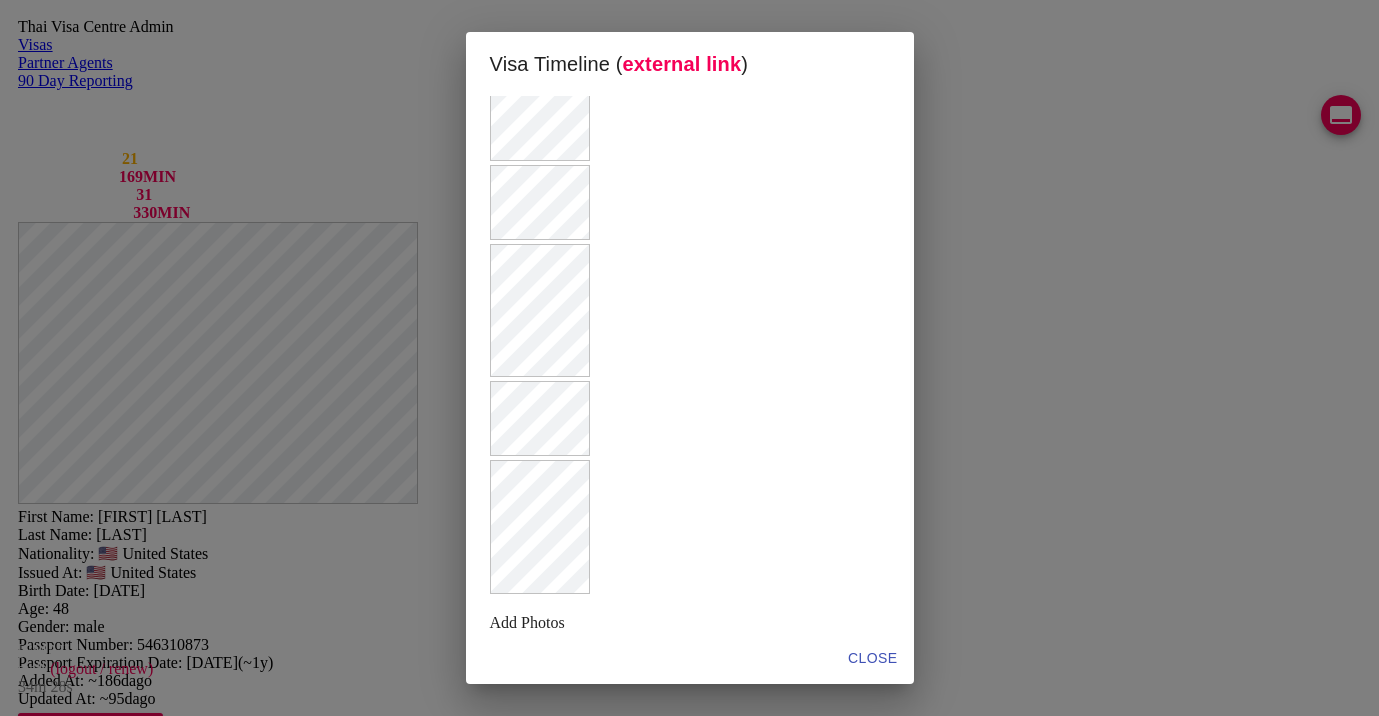 click at bounding box center [690, 313] 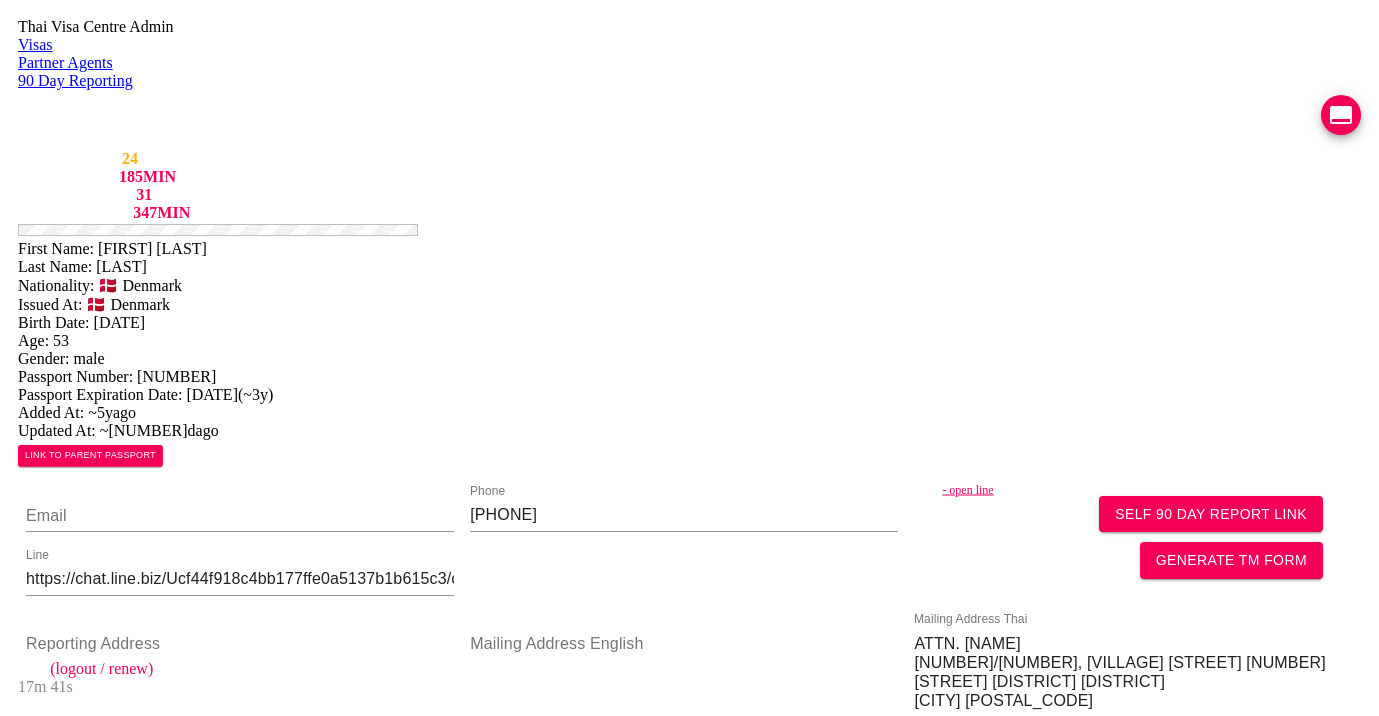 scroll, scrollTop: 0, scrollLeft: 0, axis: both 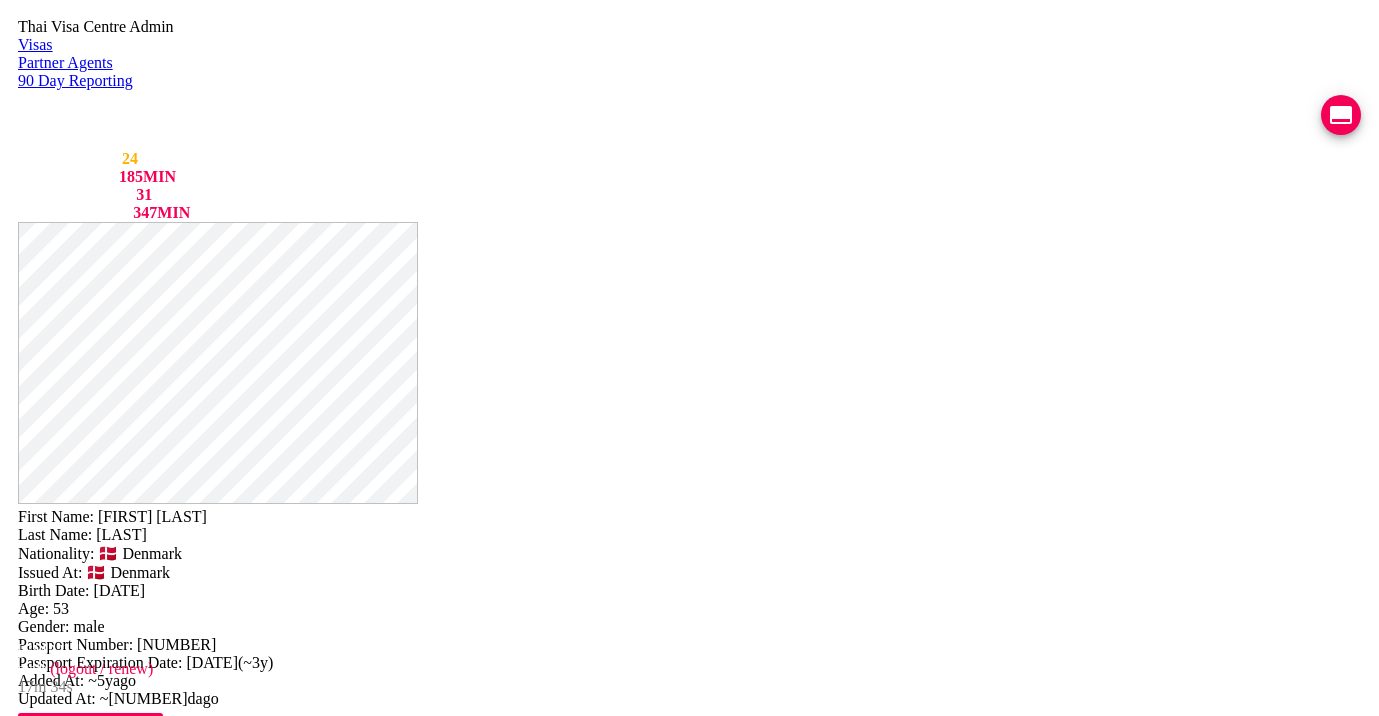 click on "VIEW TIMELINE" at bounding box center (153, 1781) 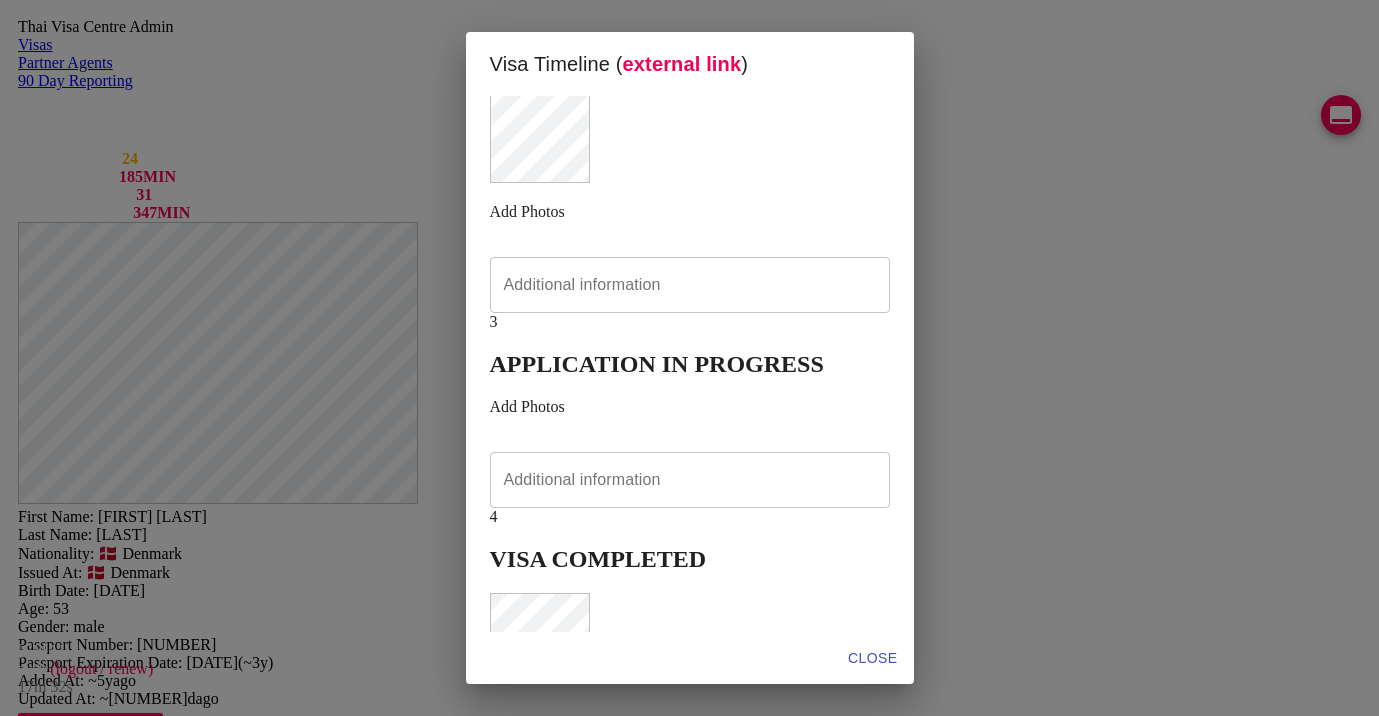 scroll, scrollTop: 228, scrollLeft: 0, axis: vertical 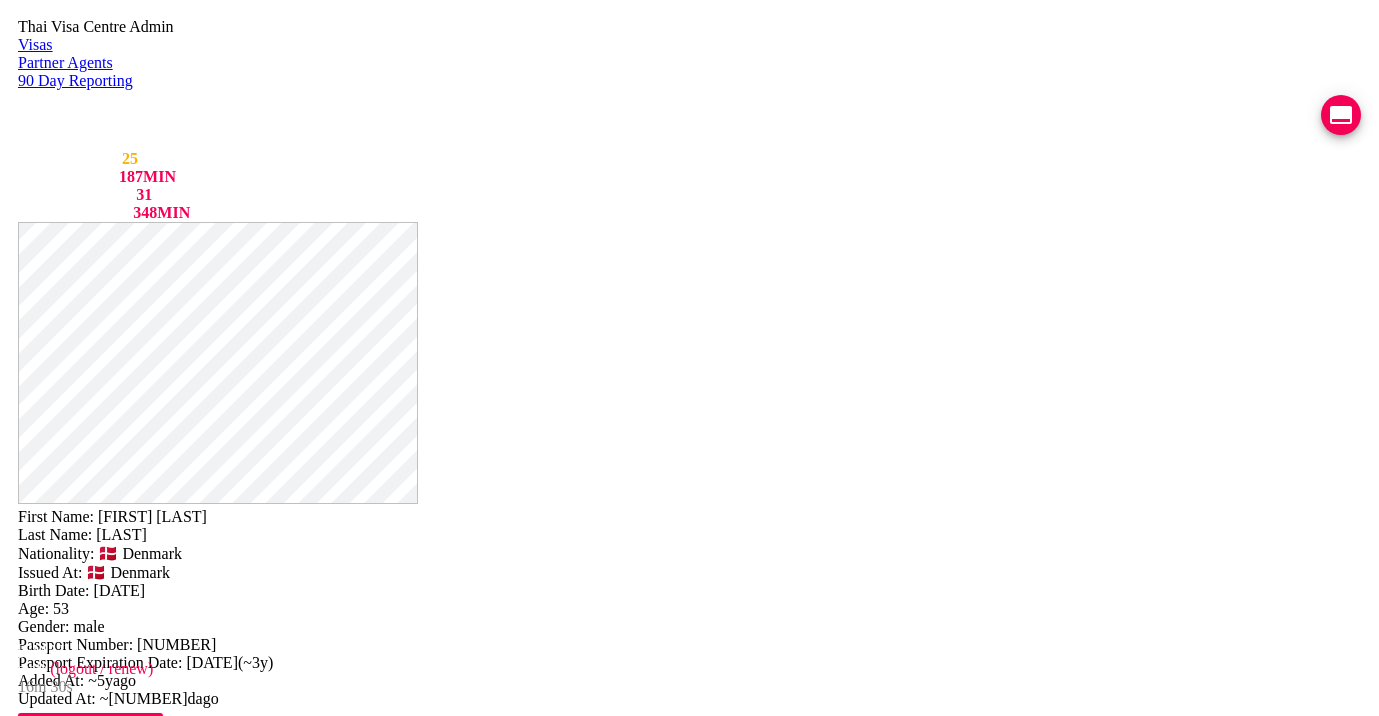 click on "- open line" at bounding box center [1162, 758] 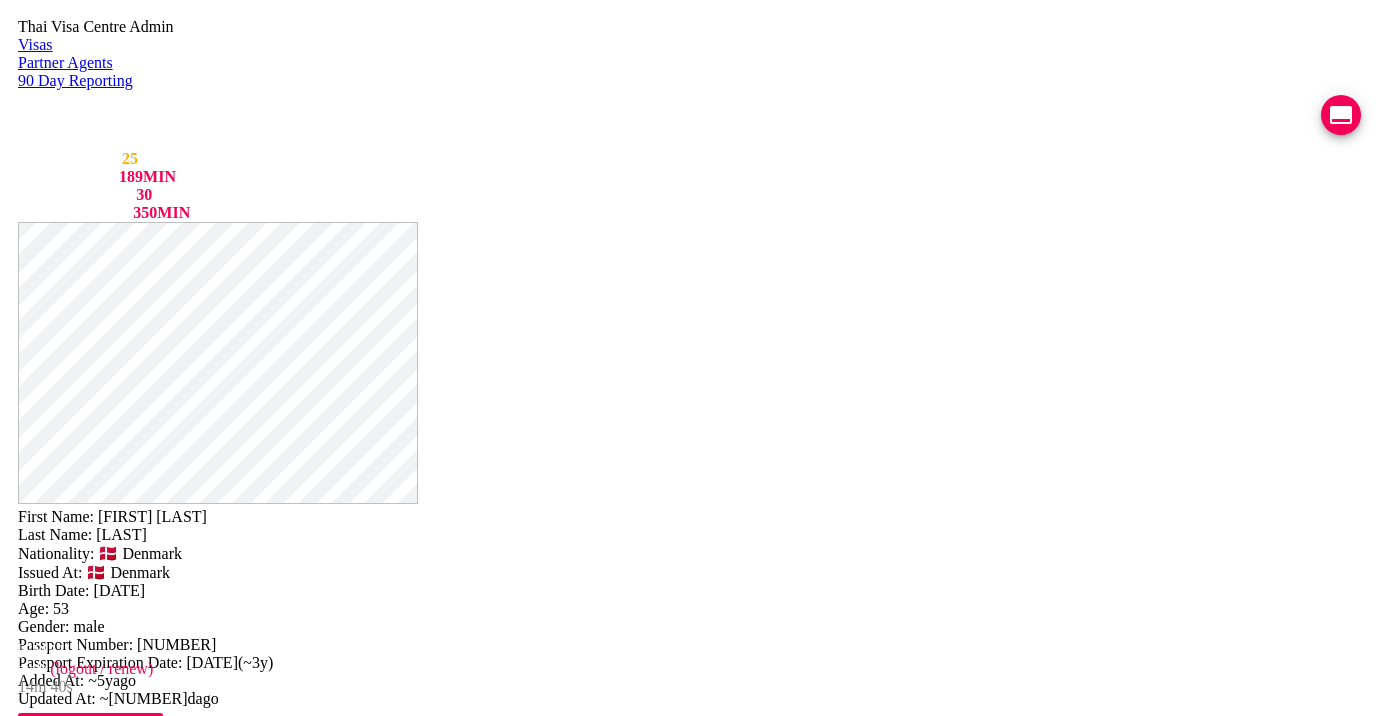 click on "https://chat.line.biz/Ucf44f918c4bb177ffe0a5137b1b615c3/chat/U31a6e081cdd451ef18f47f52a032aa9f" at bounding box center [240, 784] 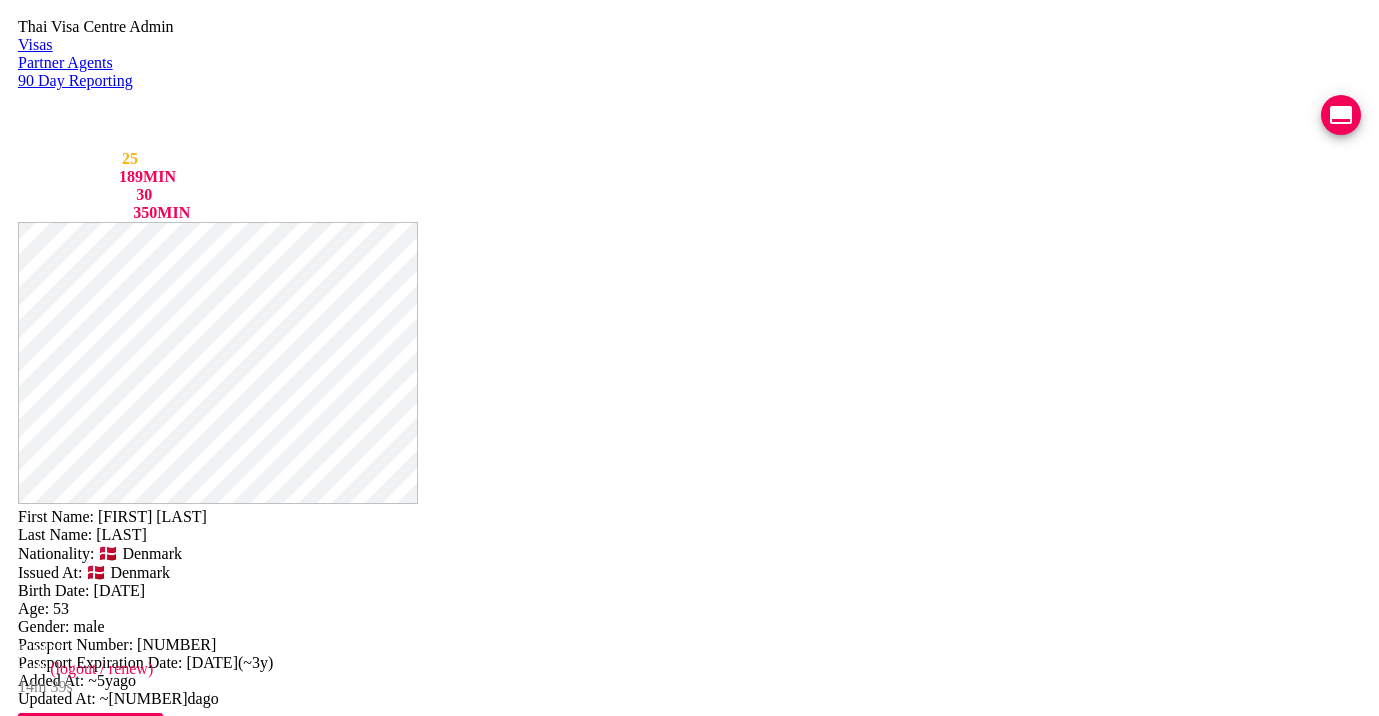 click on "- open line" at bounding box center (1162, 758) 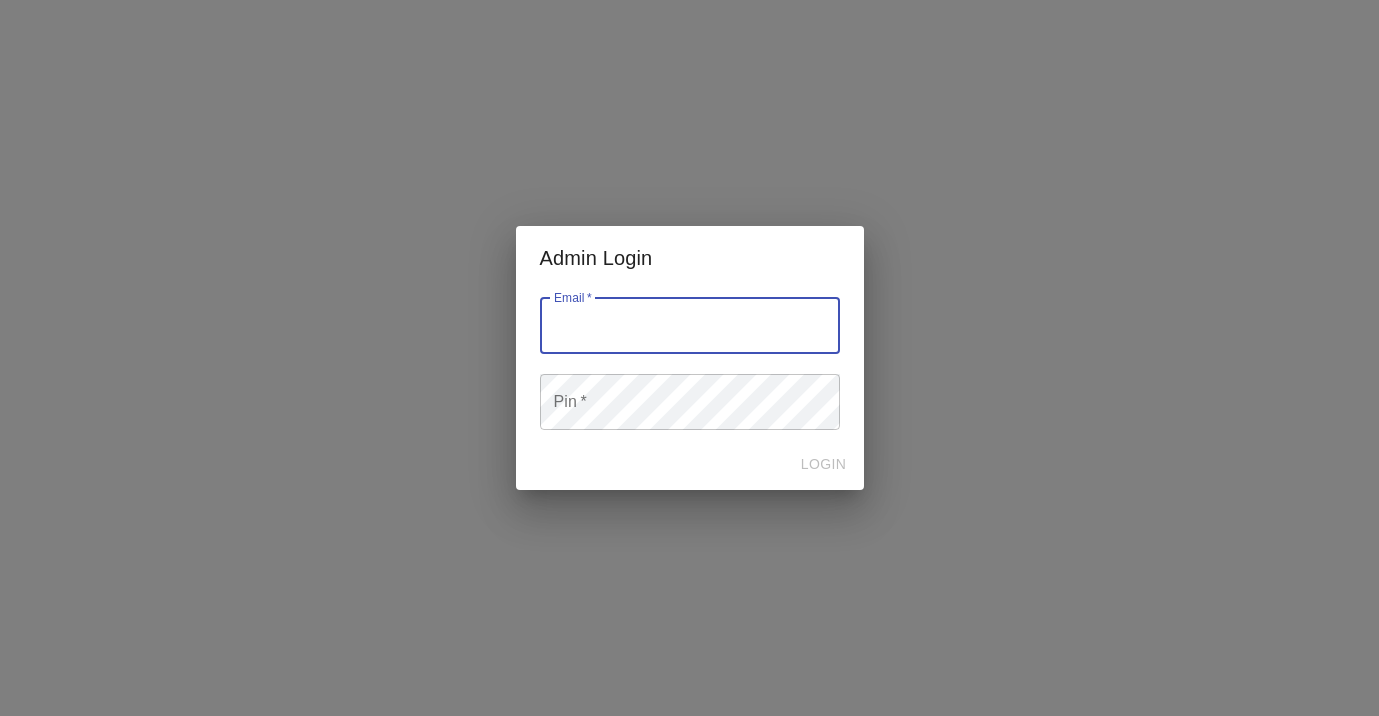 scroll, scrollTop: 0, scrollLeft: 0, axis: both 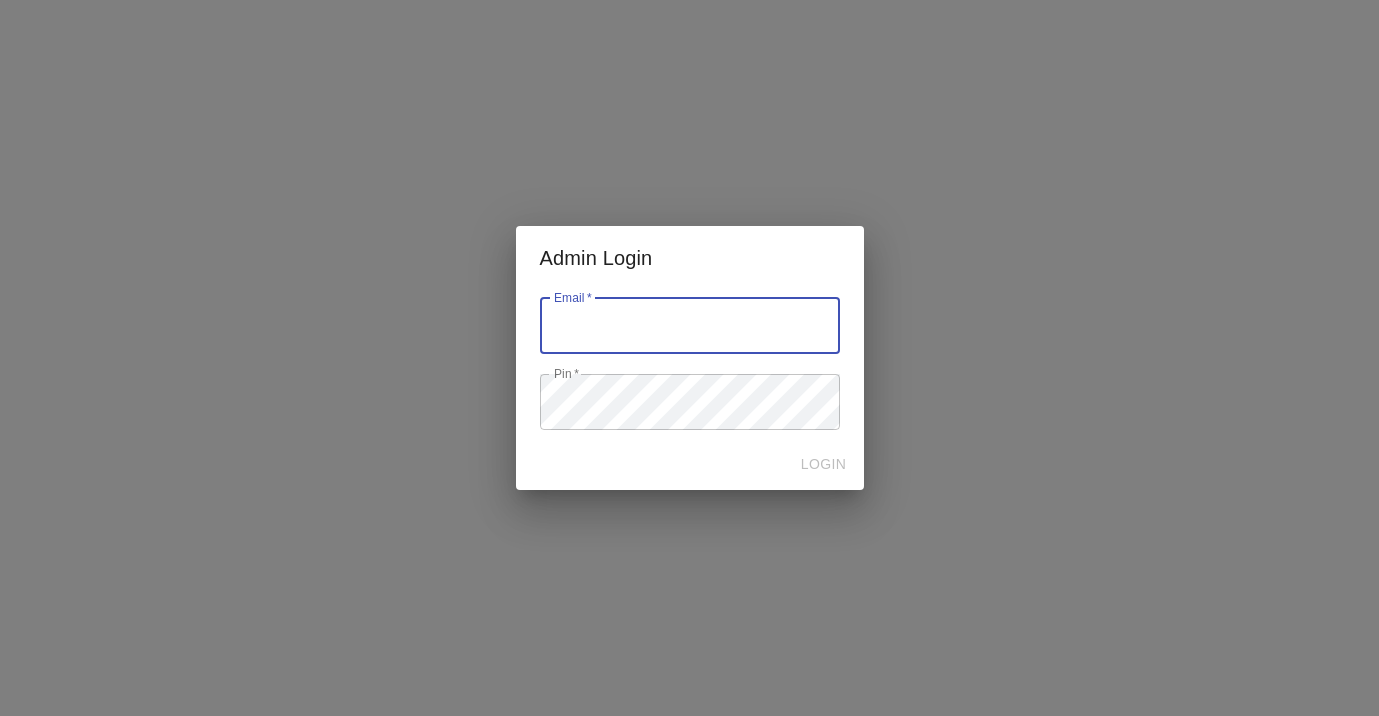 type on "[EMAIL]" 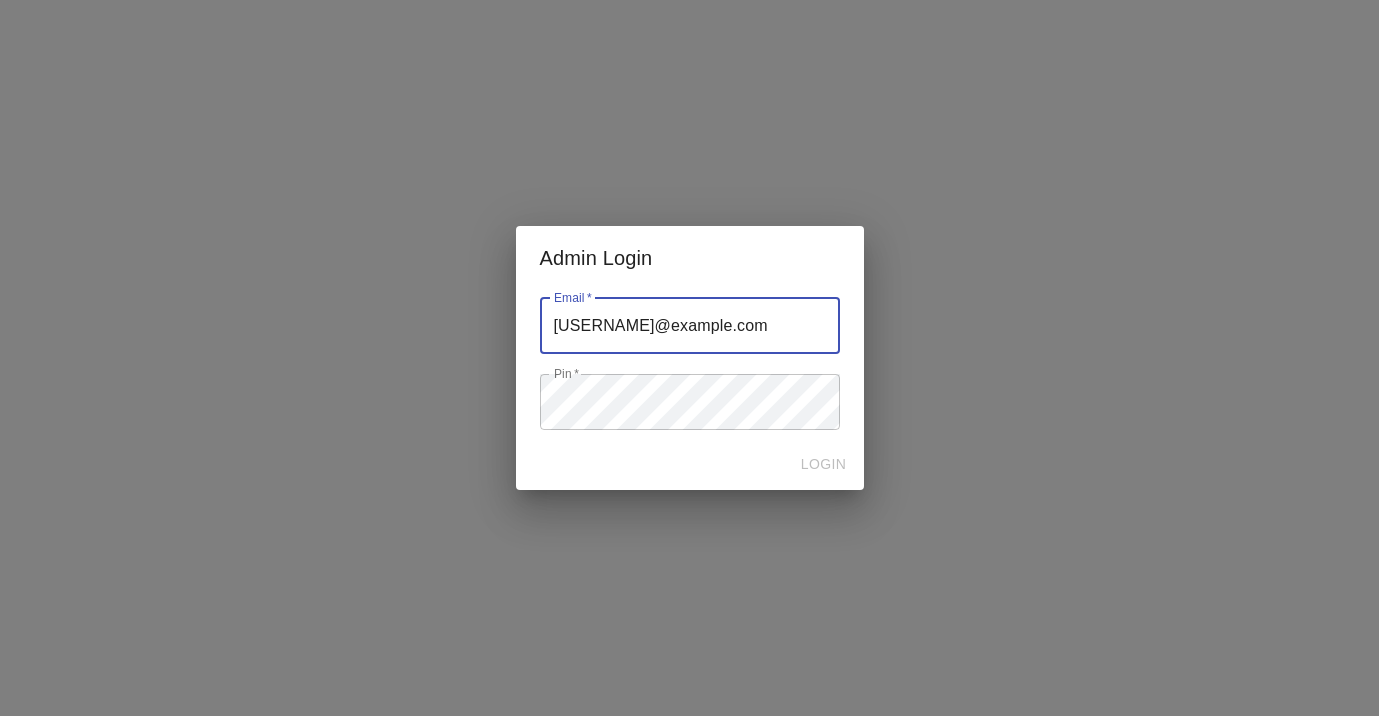 click at bounding box center [690, 326] 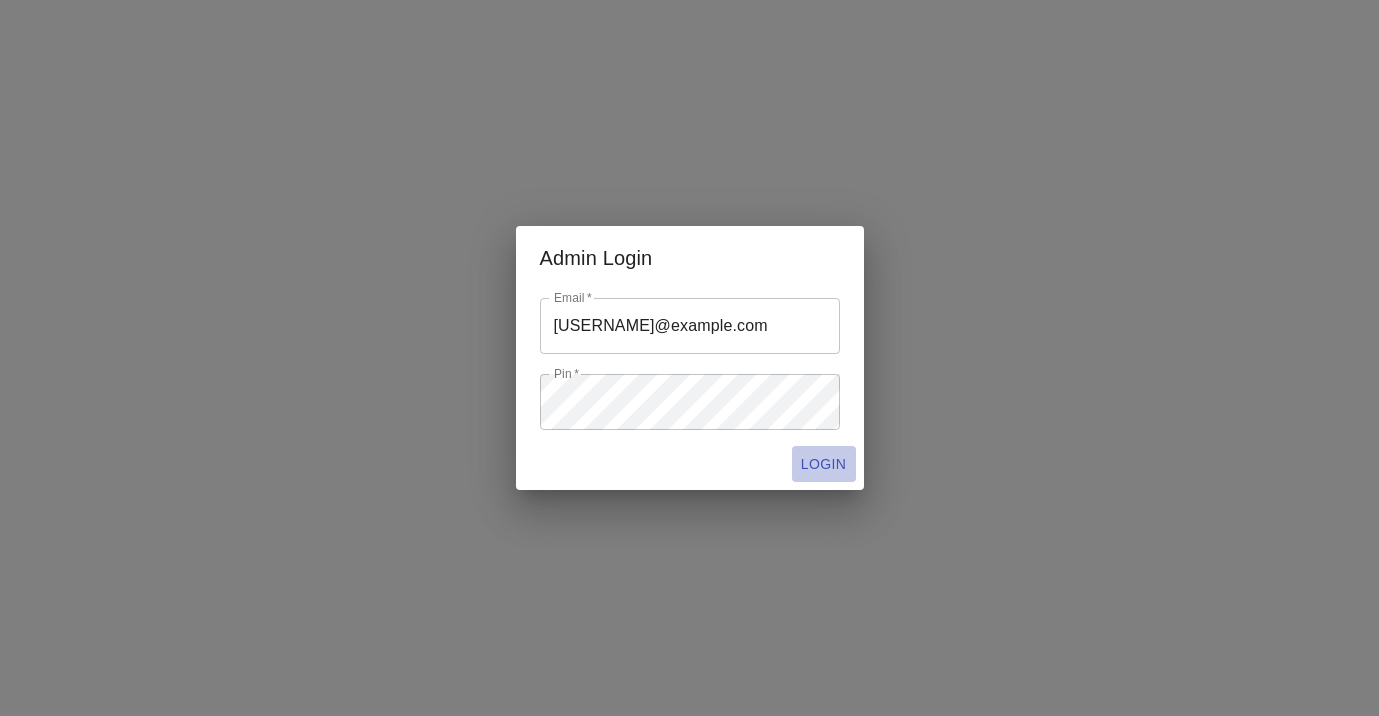 click on "LOGIN" at bounding box center (824, 464) 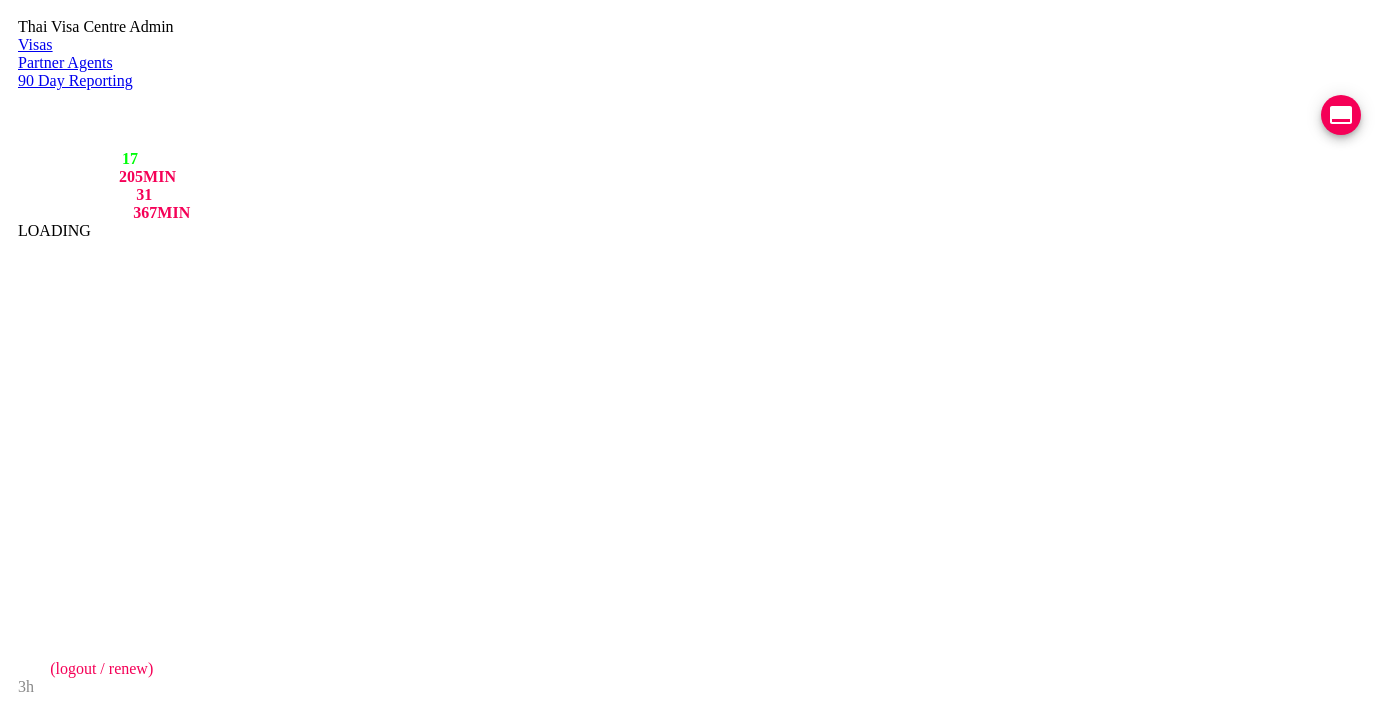scroll, scrollTop: 0, scrollLeft: 0, axis: both 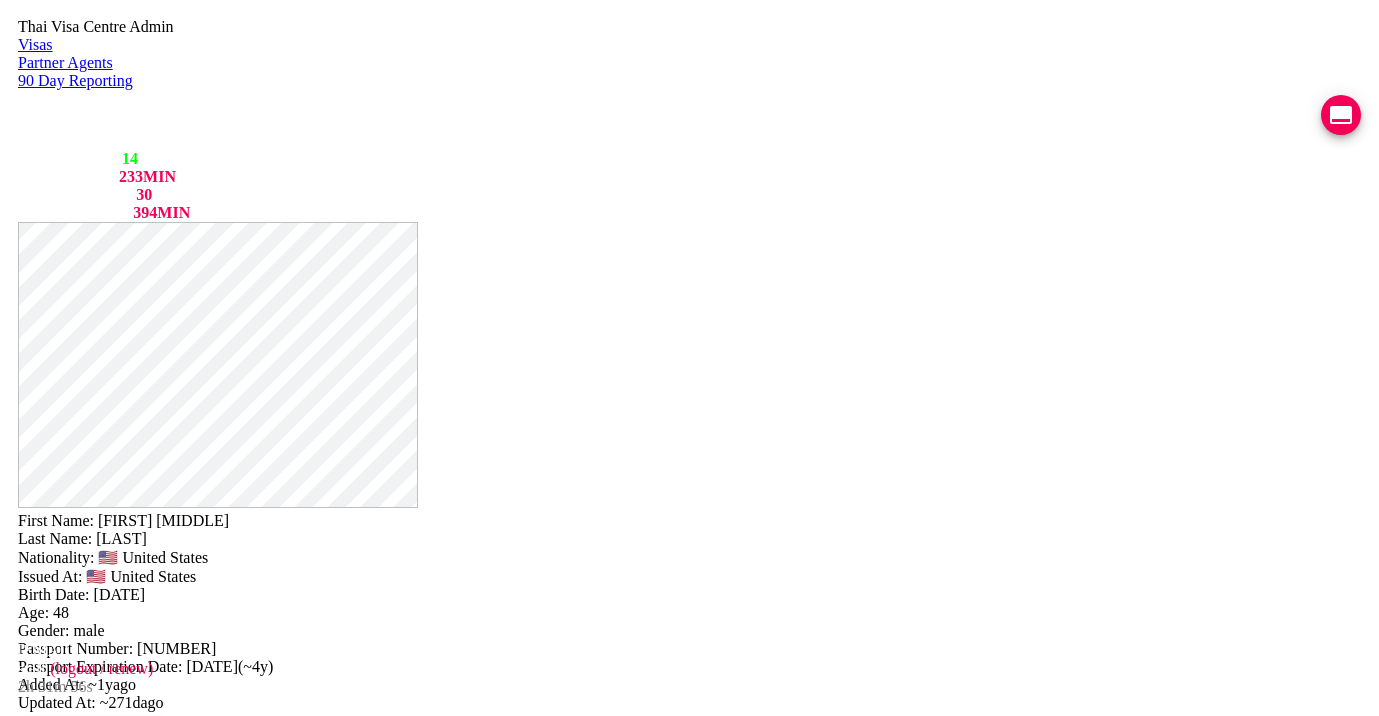 click on "COMPLETED" at bounding box center (126, 2358) 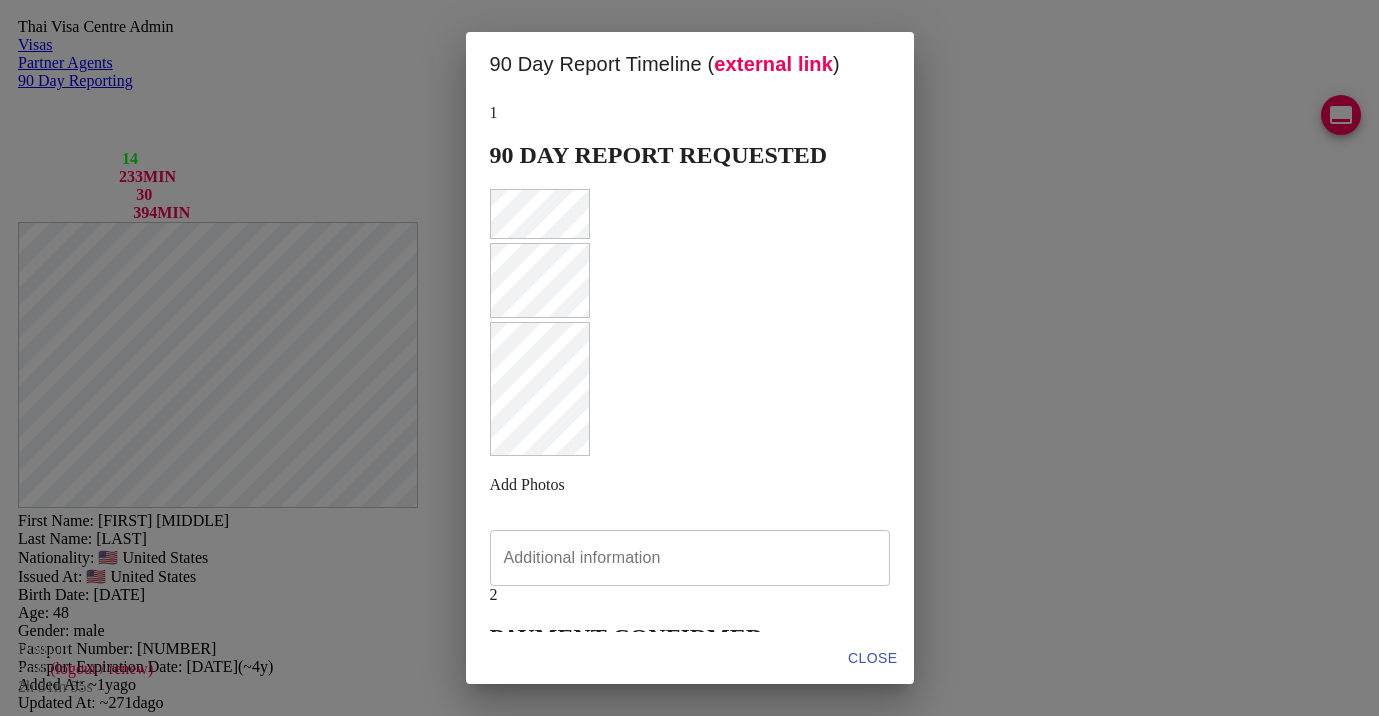scroll, scrollTop: 848, scrollLeft: 0, axis: vertical 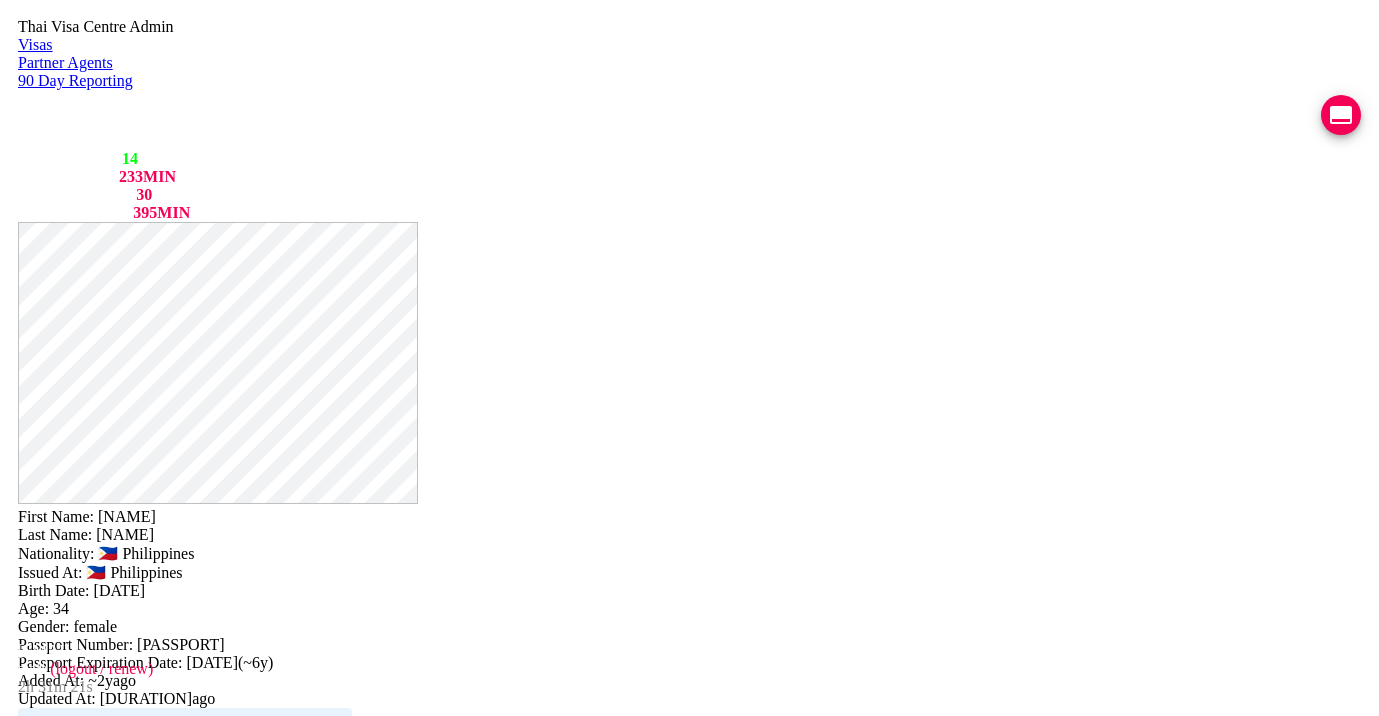 click on "VIEW TIMELINE" at bounding box center [153, 1830] 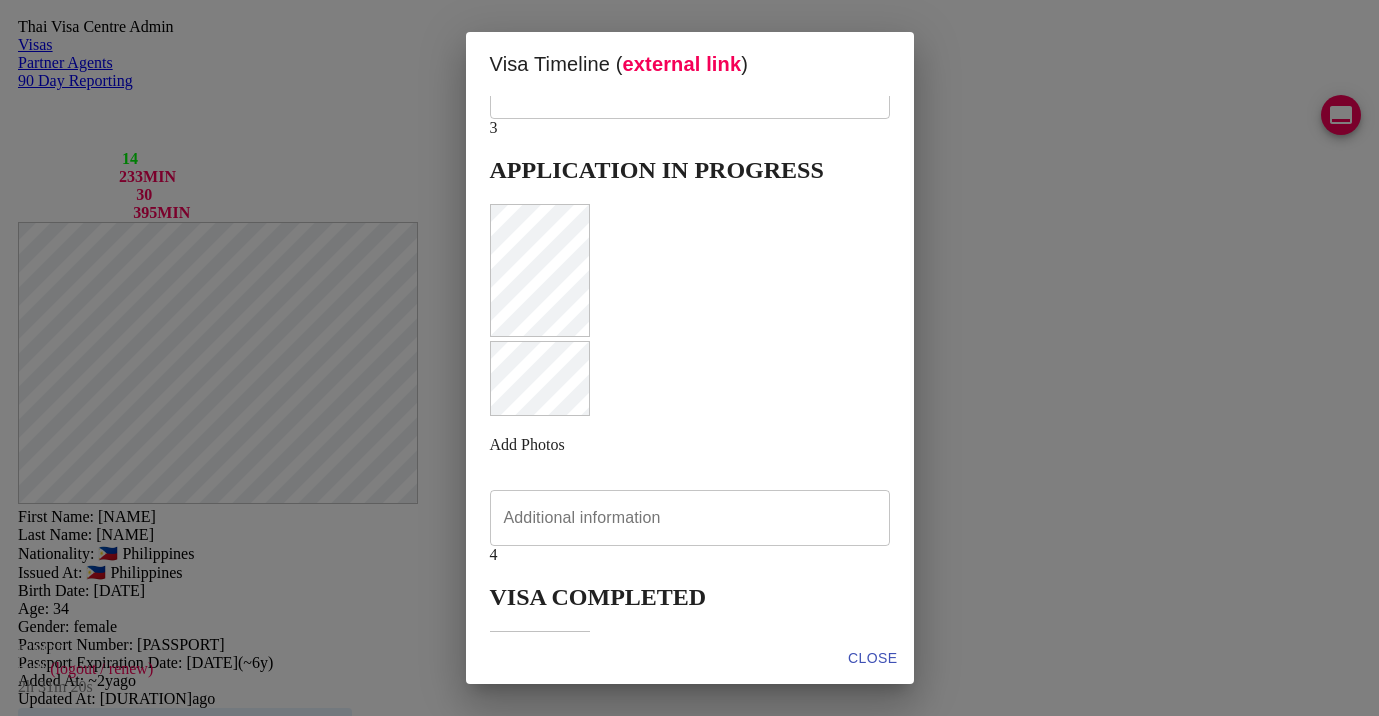 scroll, scrollTop: 1090, scrollLeft: 0, axis: vertical 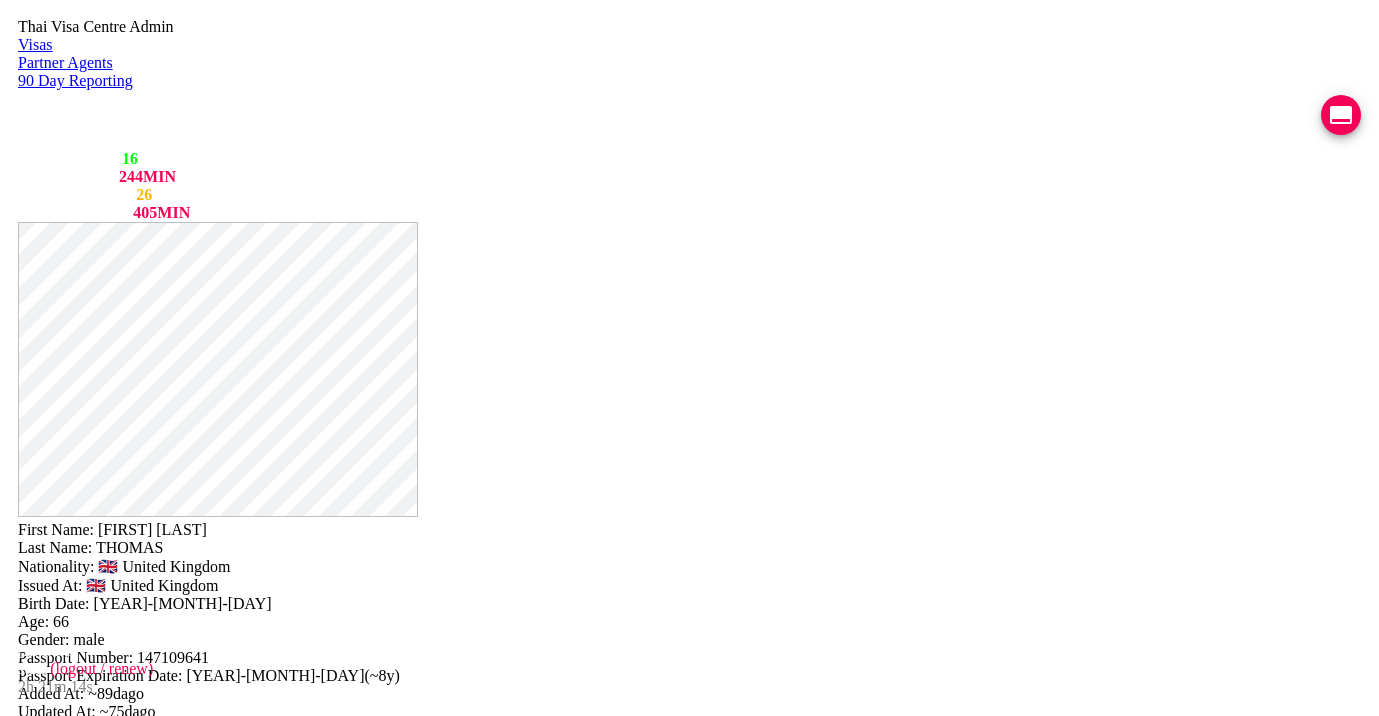 click on "COMPLETED" at bounding box center [126, 1937] 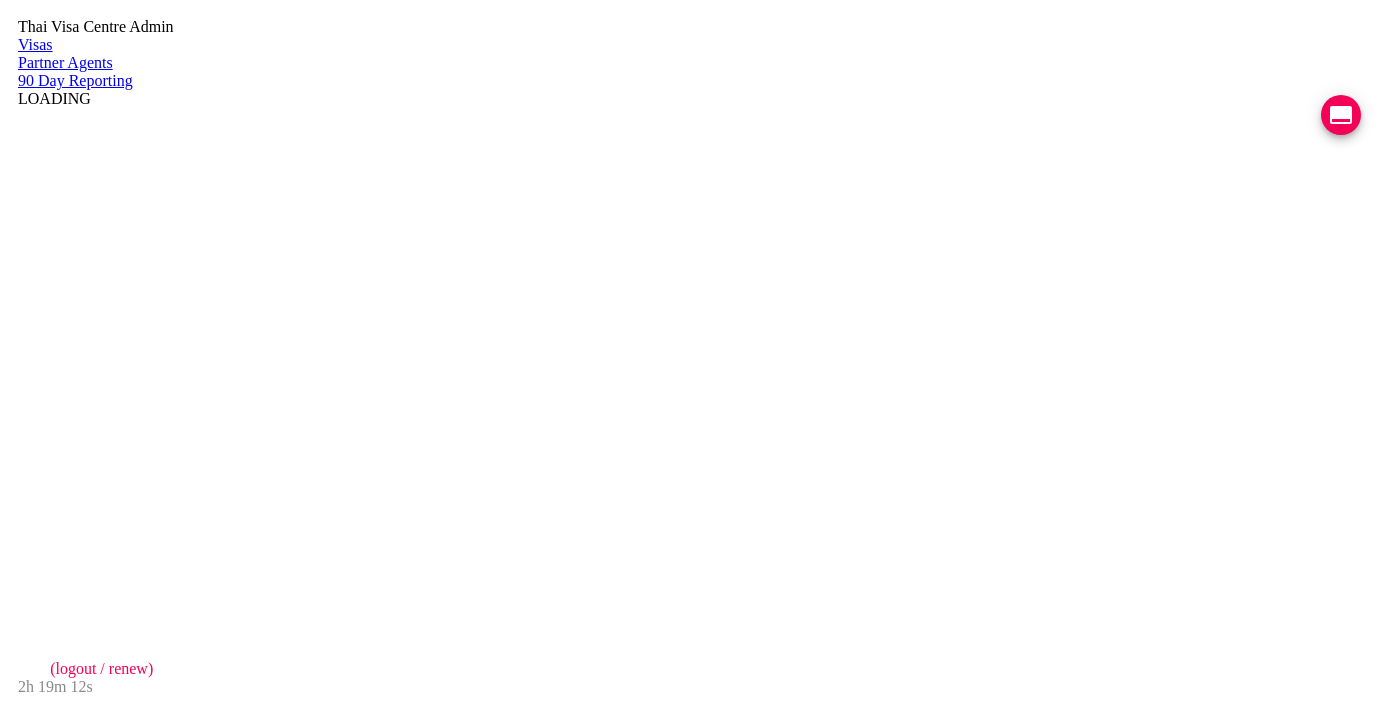 scroll, scrollTop: 0, scrollLeft: 0, axis: both 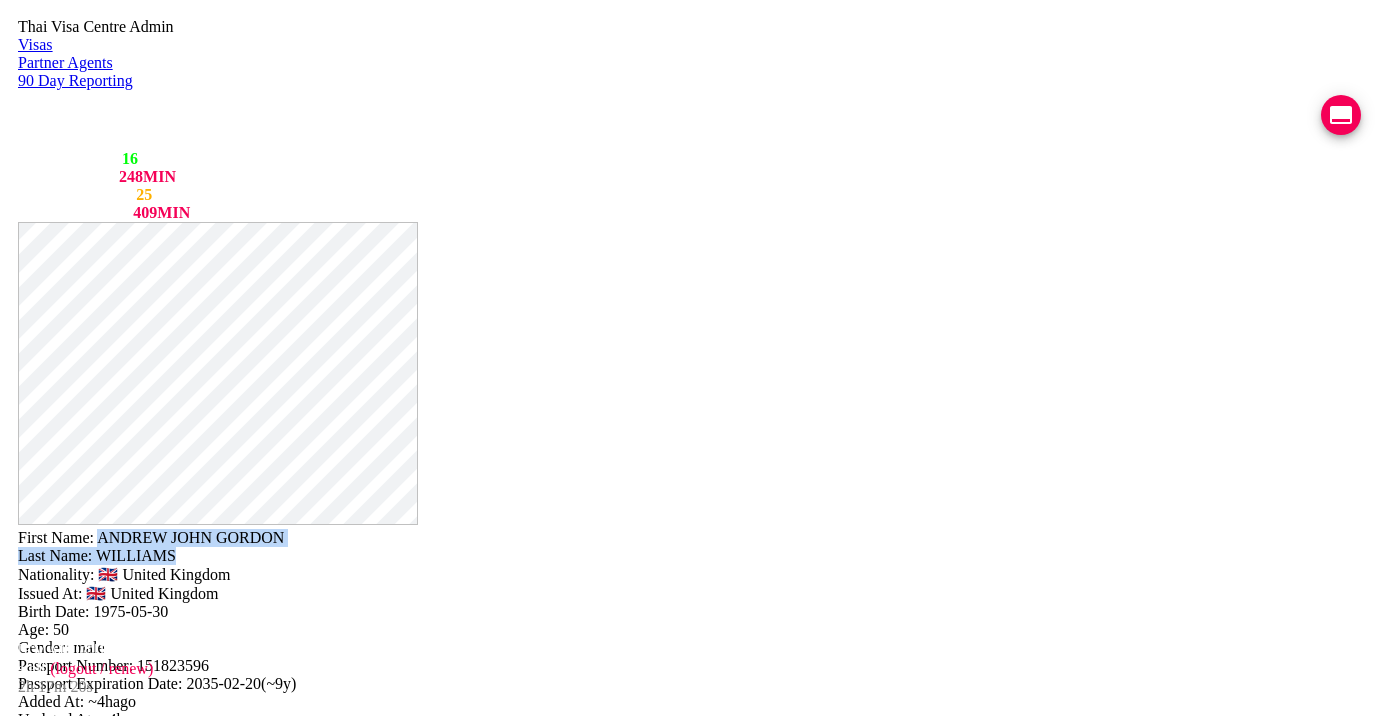 drag, startPoint x: 783, startPoint y: 54, endPoint x: 872, endPoint y: 68, distance: 90.0944 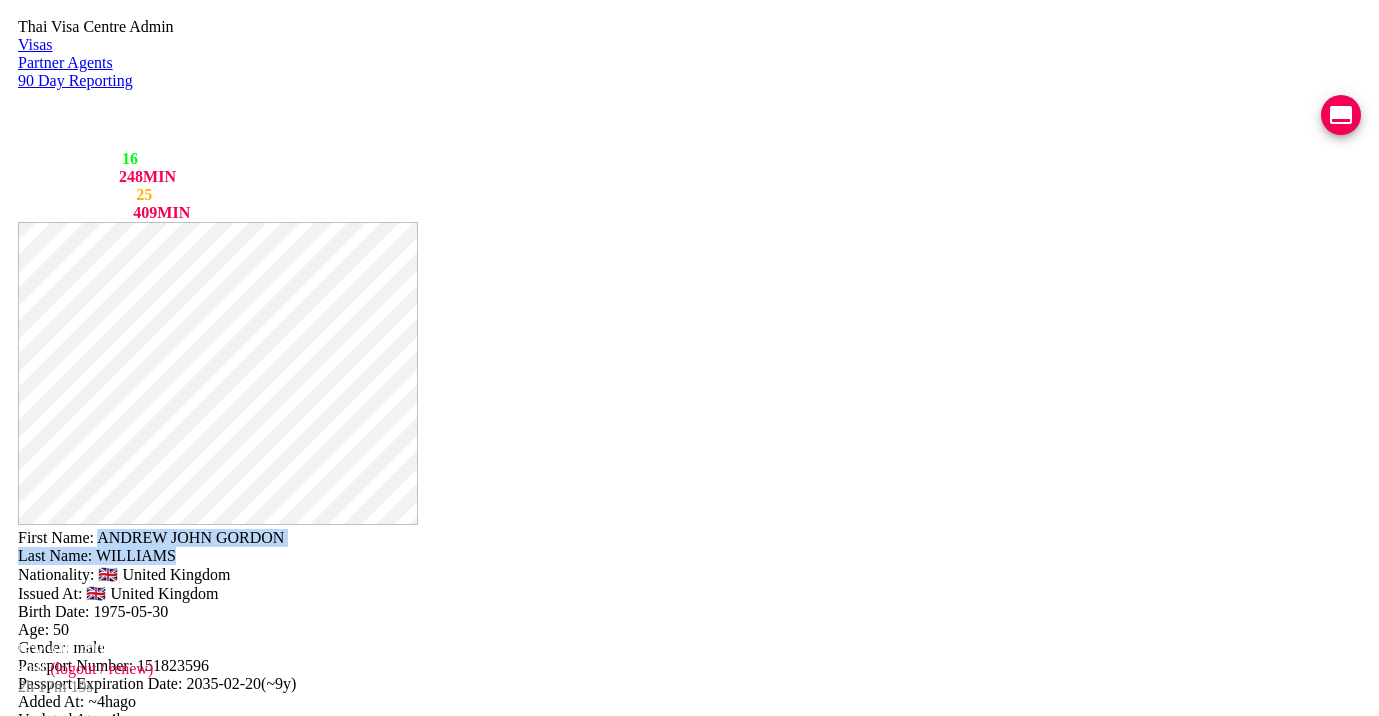 copy on "[FIRST] [MIDDLE] [LAST] Last Name:   [LAST]" 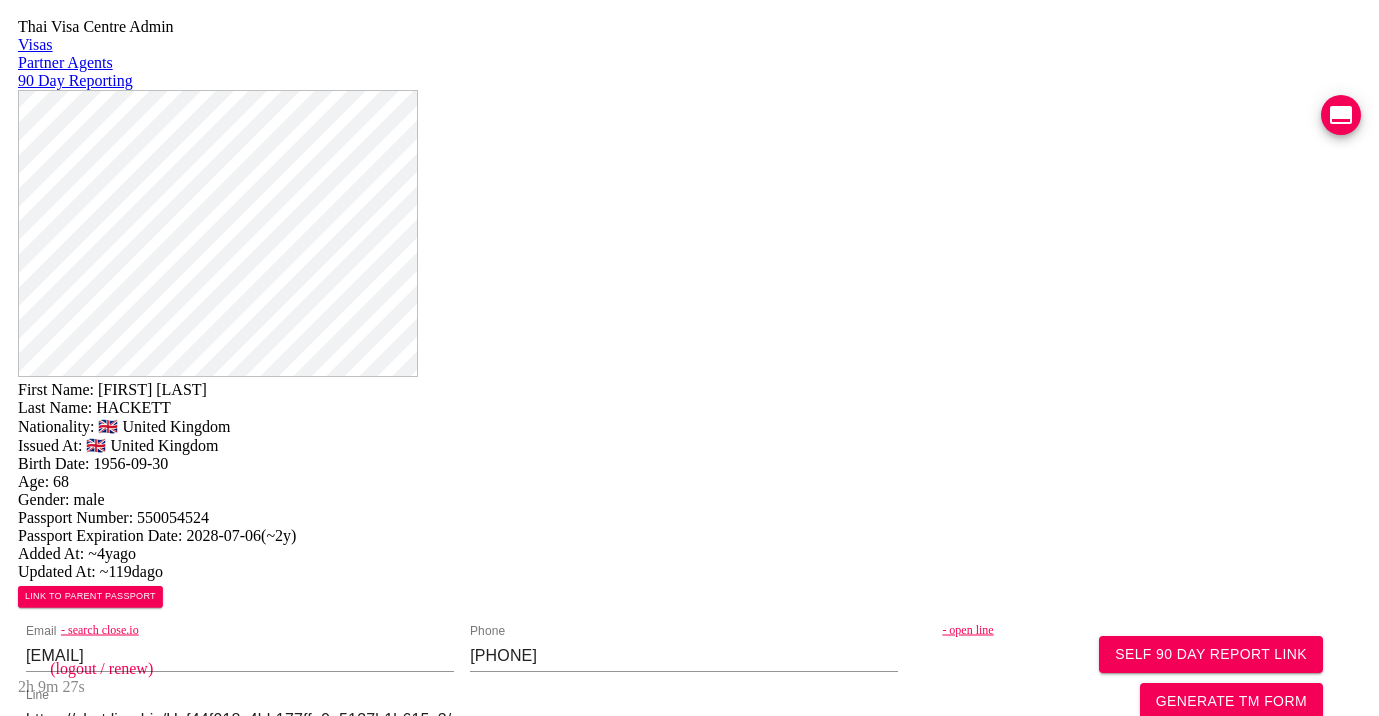 scroll, scrollTop: 0, scrollLeft: 0, axis: both 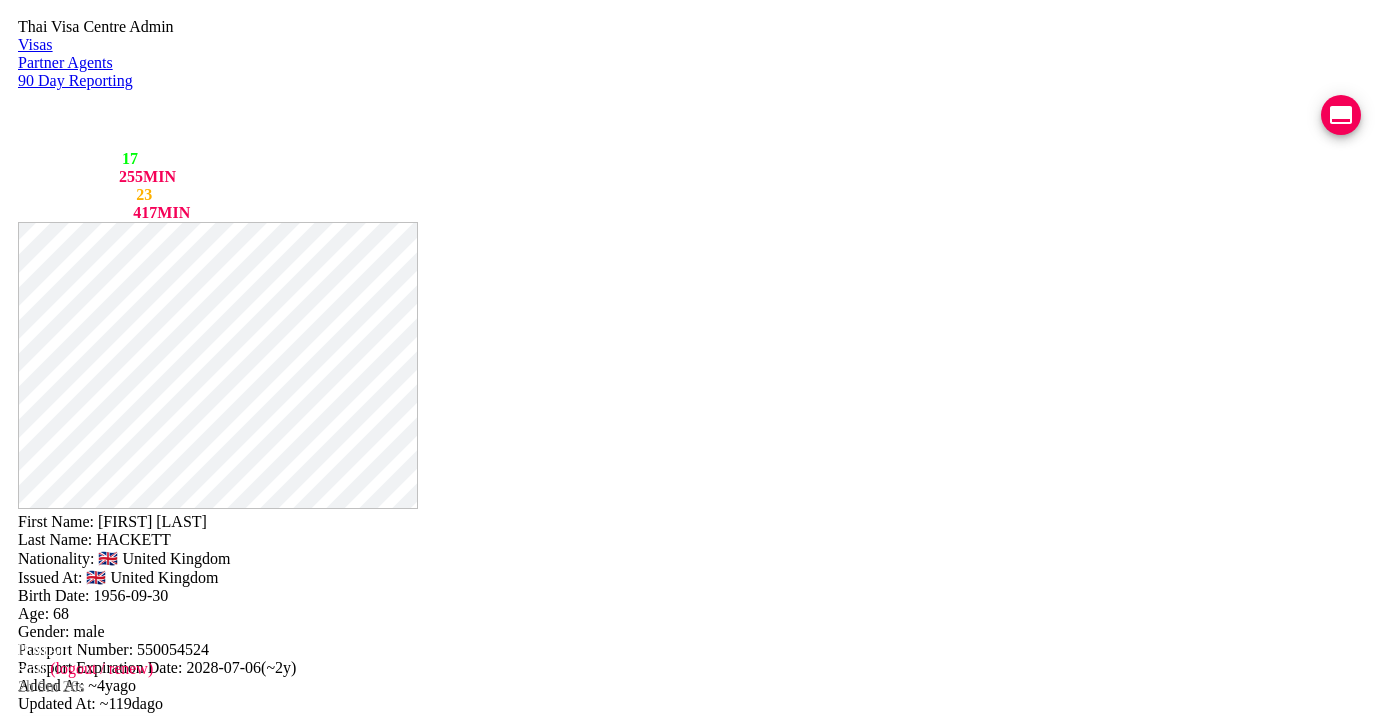 click on "- open line" at bounding box center (1162, 762) 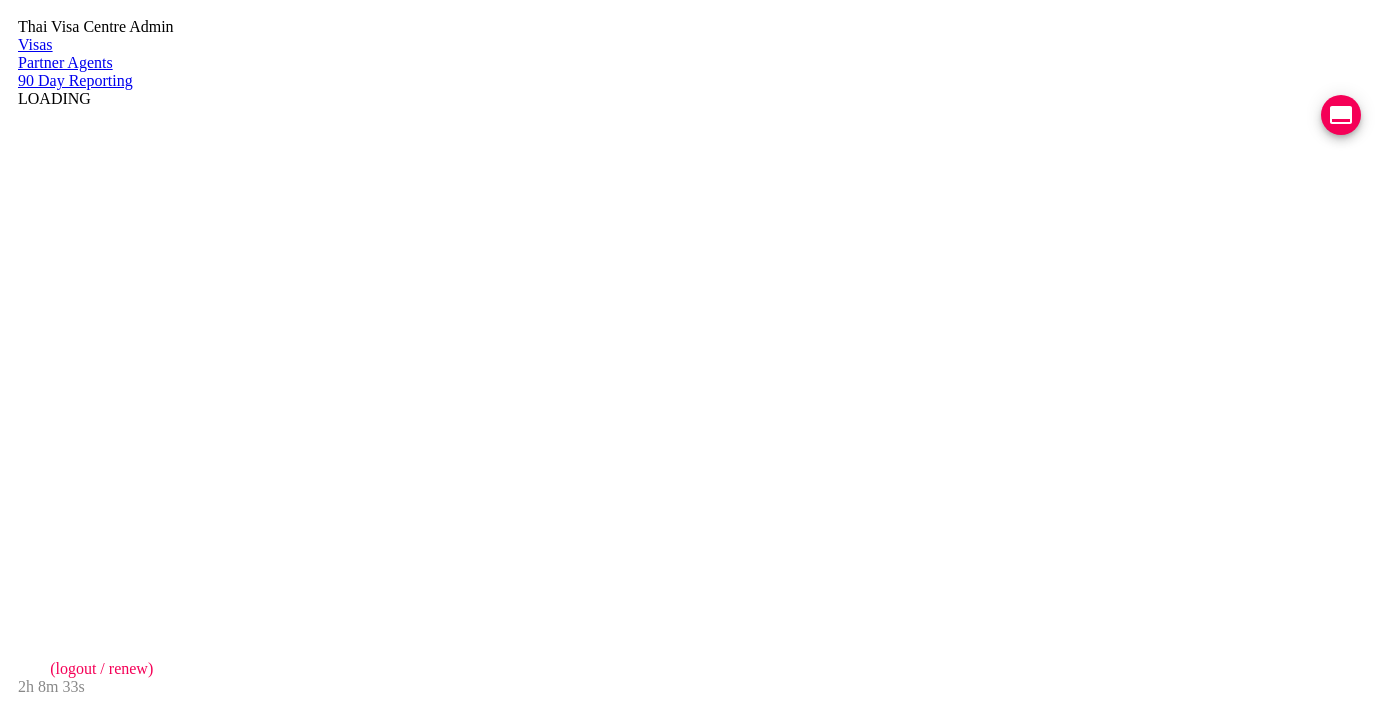 scroll, scrollTop: 0, scrollLeft: 0, axis: both 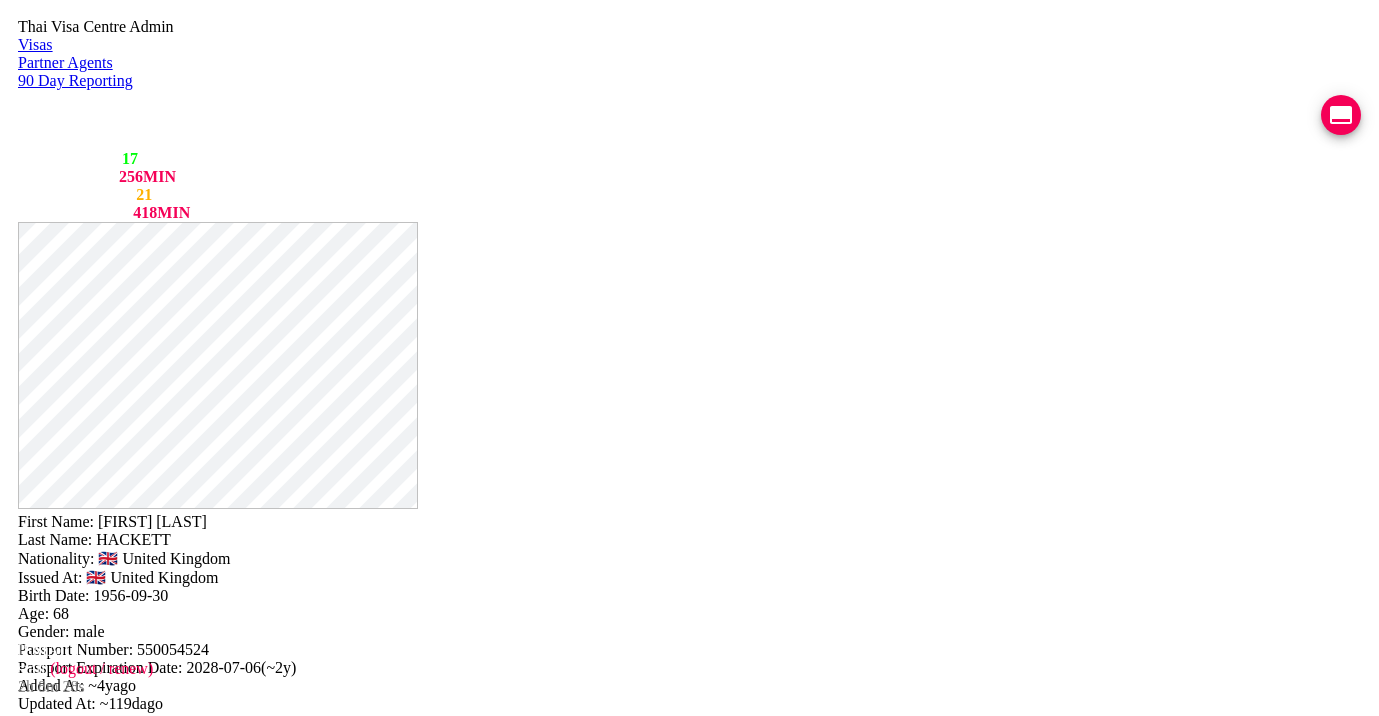 click on "COMPLETED" at bounding box center [126, 3286] 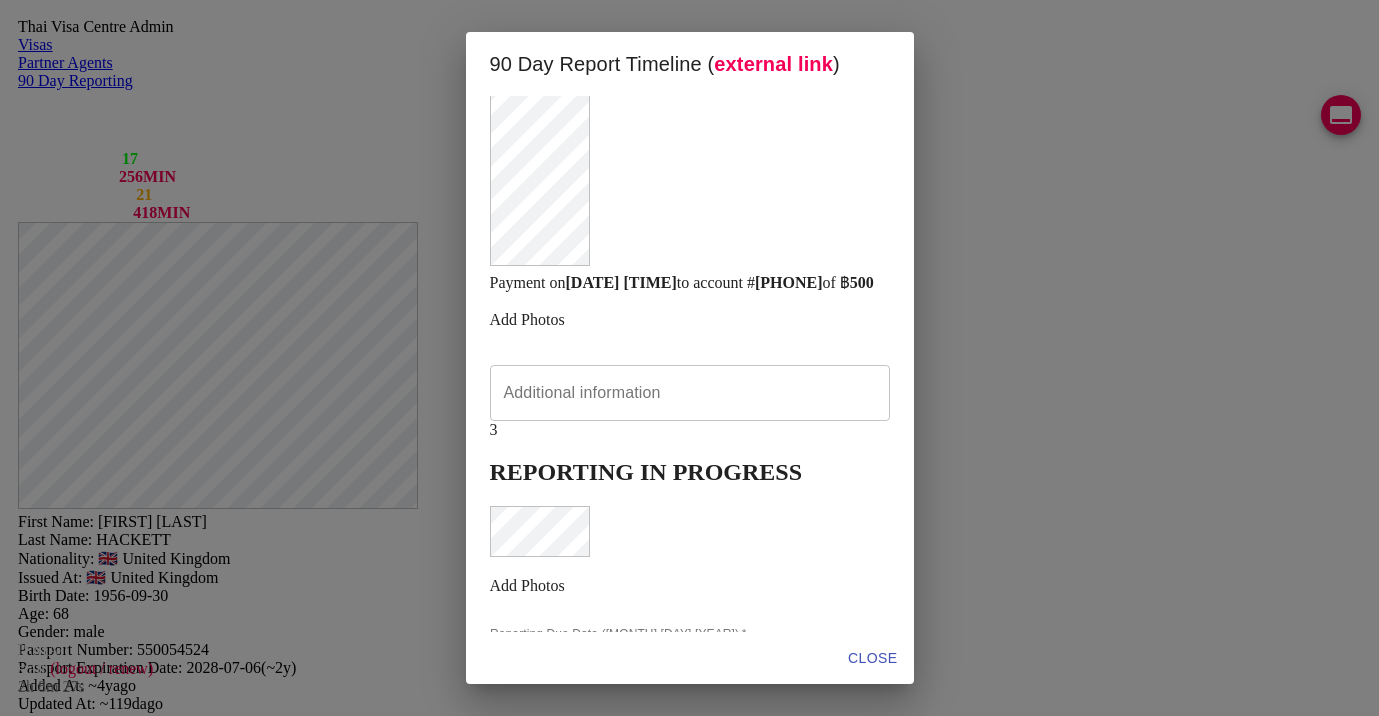 scroll, scrollTop: 726, scrollLeft: 0, axis: vertical 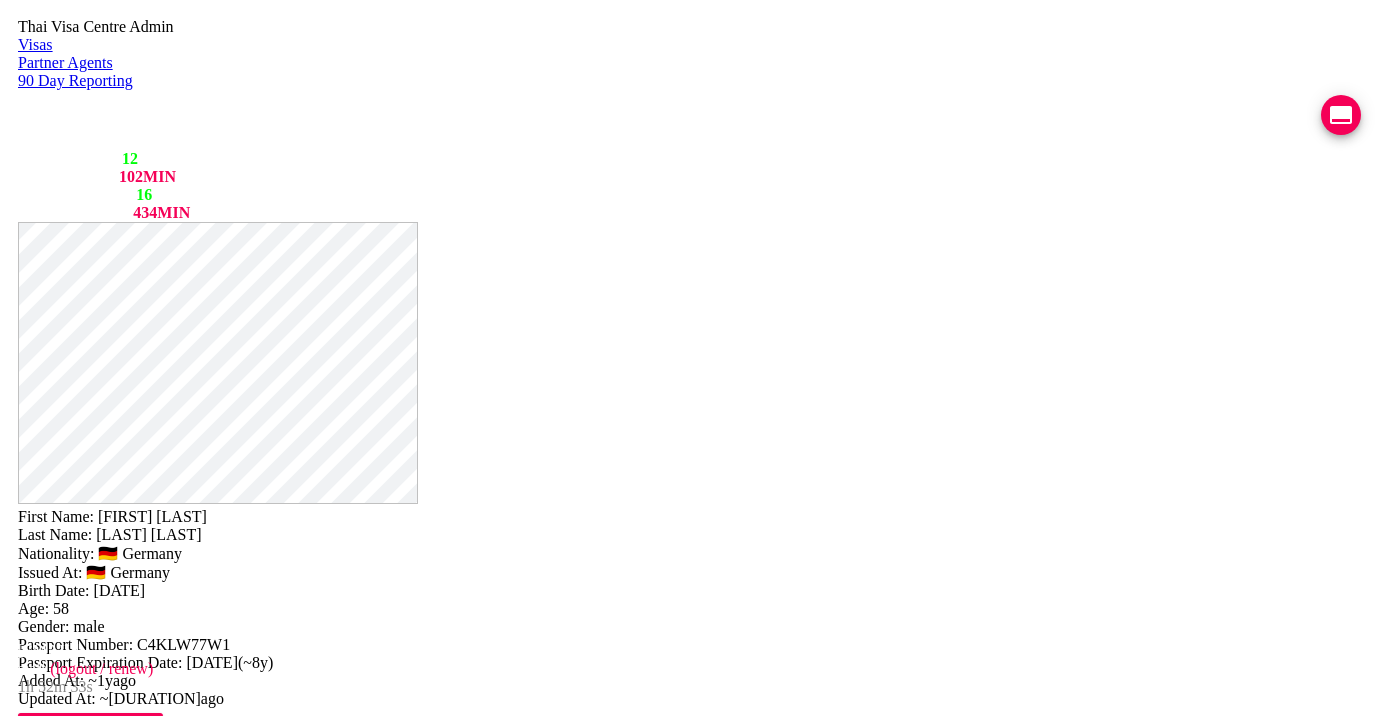 click on "COMPLETED" at bounding box center (126, 2233) 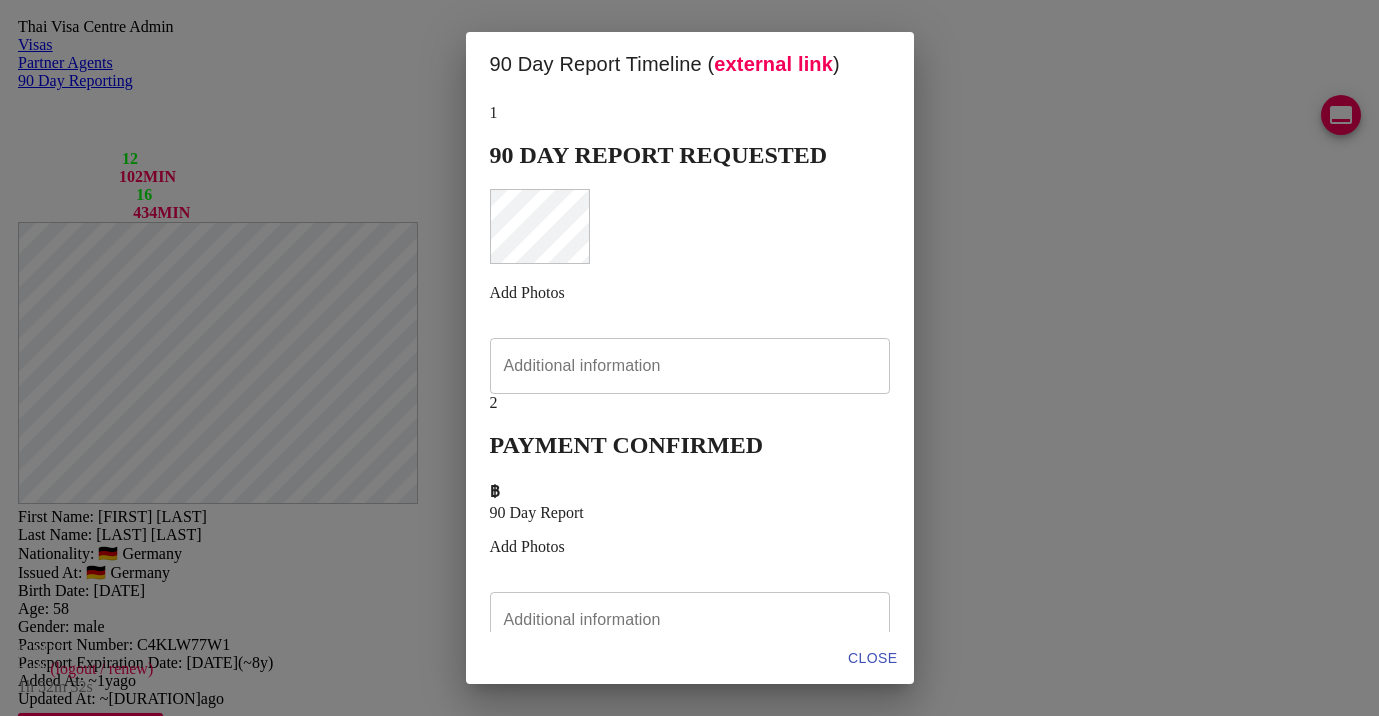 click on "90 Day Report Add Photos Additional information x Additional information 2 PAYMENT CONFIRMED ฿ 90 Day Report Add Photos Additional information x Additional information 3 REPORTING IN PROGRESS Add Photos Reporting Due Date ([DATE])   * [DATE] Next Reporting Due Date ([DATE])   * [DATE] 4 READY FOR RETURN Add Photos Kerry Express Tracking Number x Kerry Express Tracking Number" at bounding box center (690, 364) 